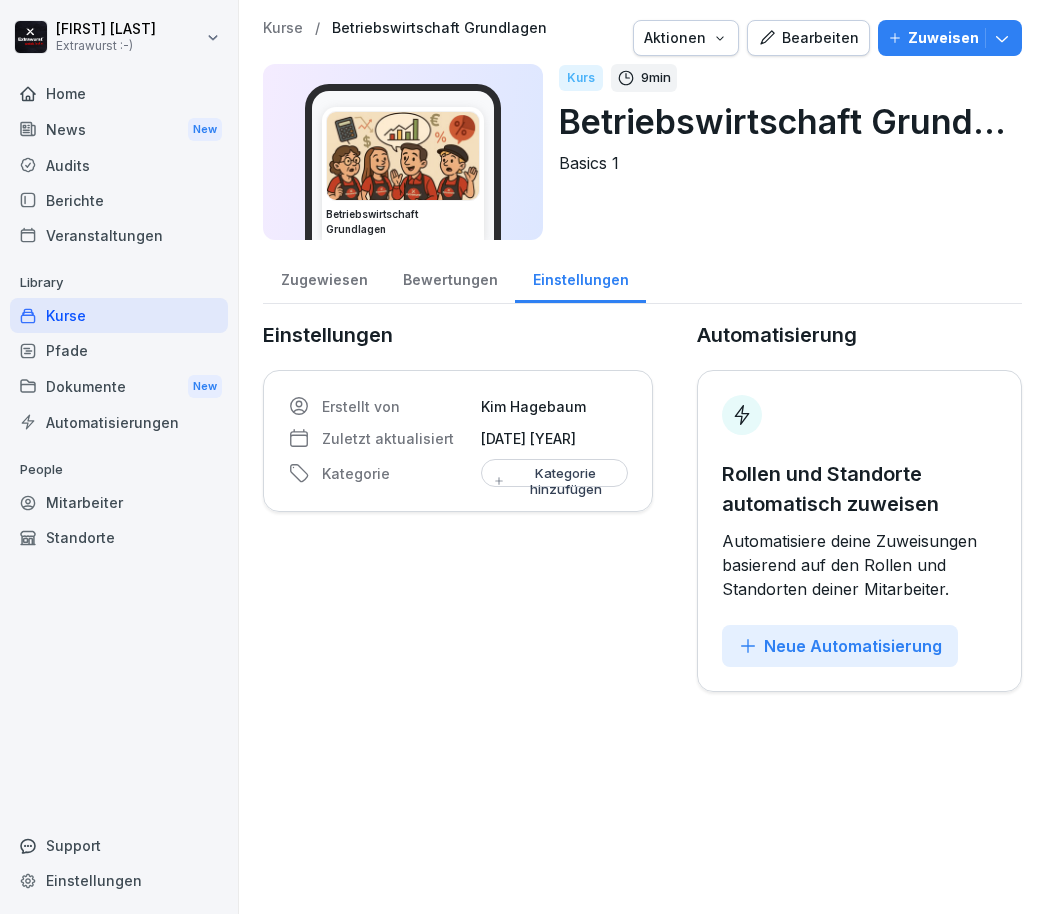 scroll, scrollTop: 0, scrollLeft: 75, axis: horizontal 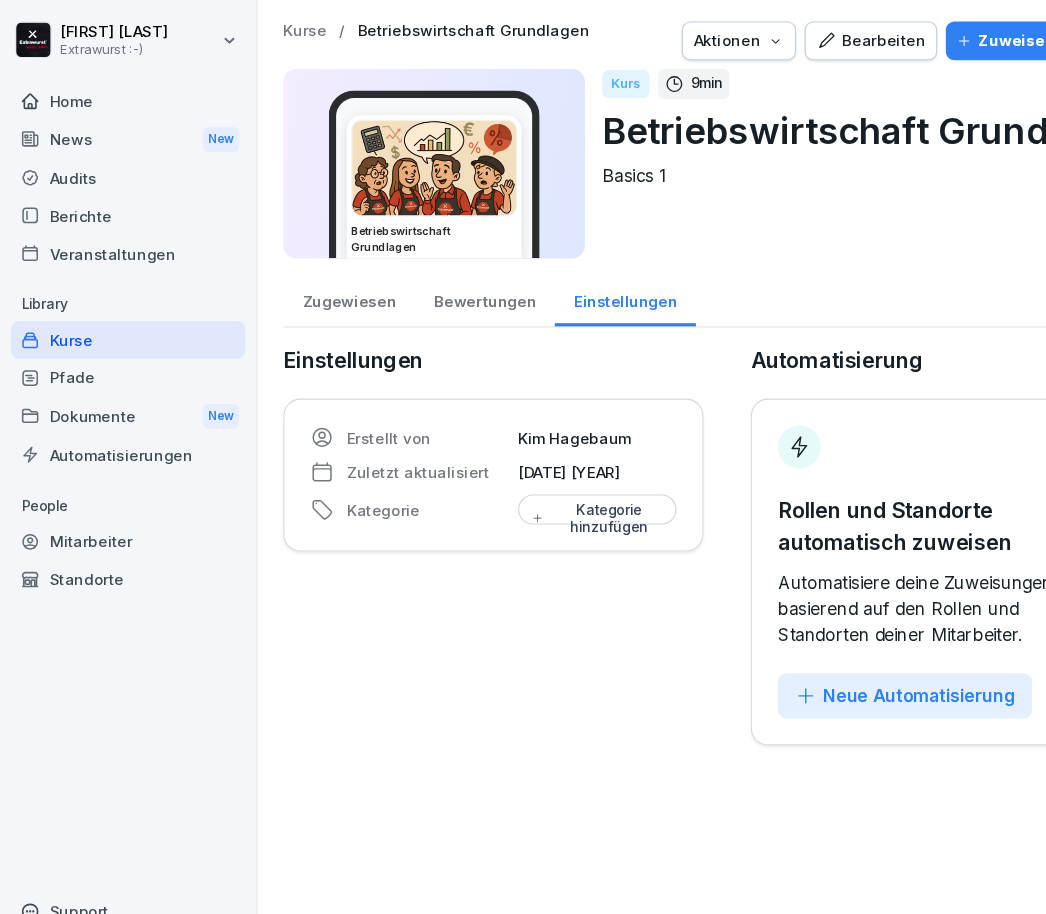 click on "News New" at bounding box center (119, 129) 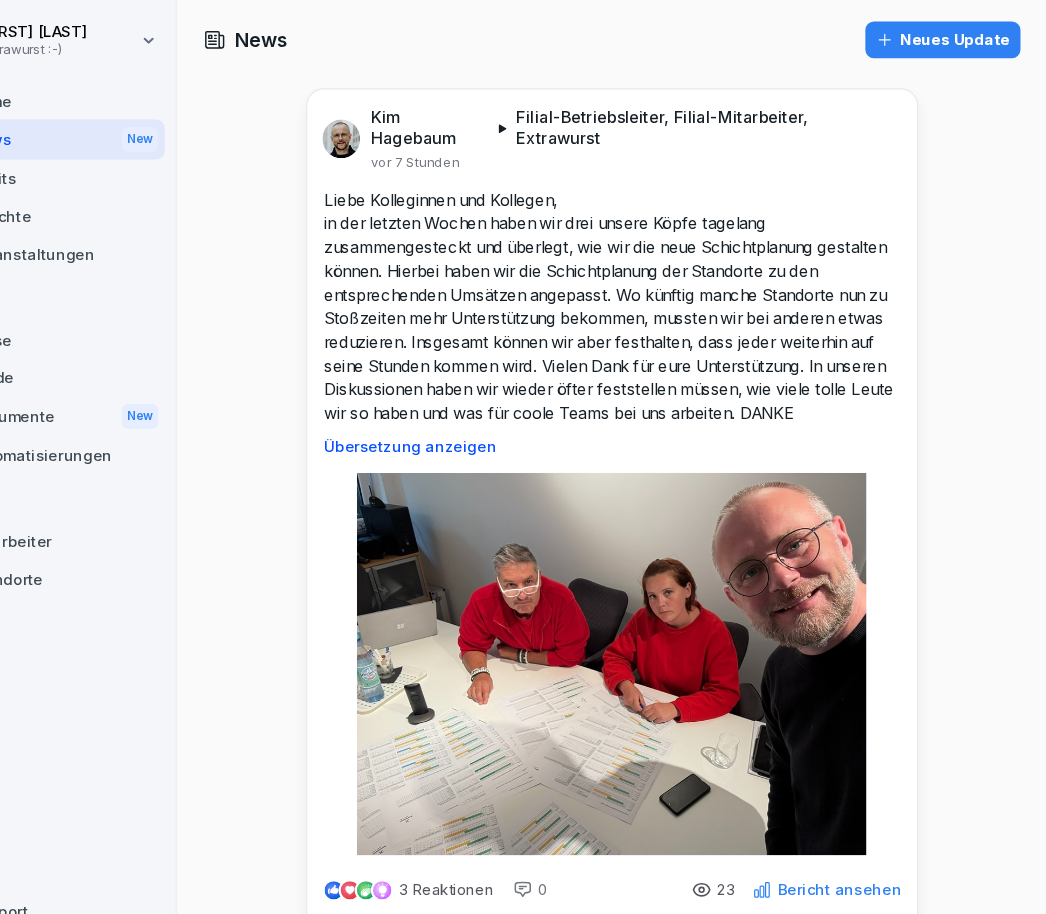 click on "Neues Update" at bounding box center (950, 37) 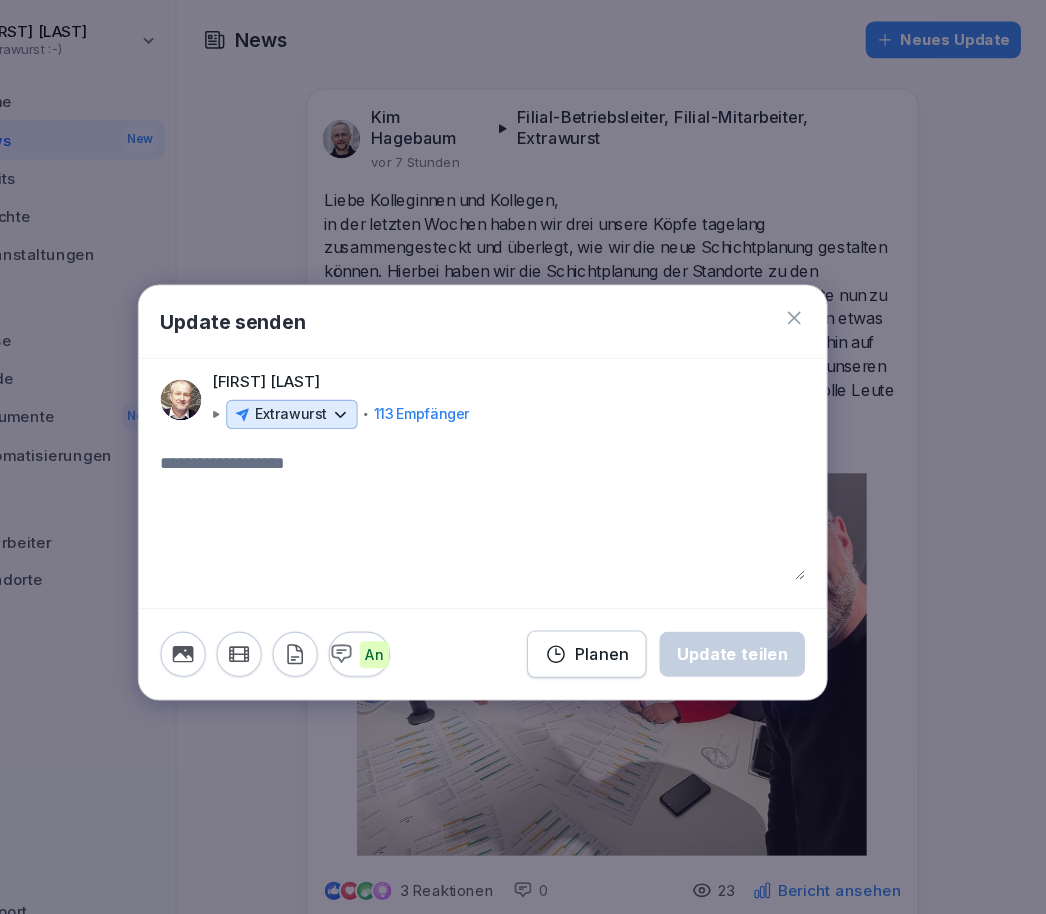 click on "Update senden" at bounding box center (523, 299) 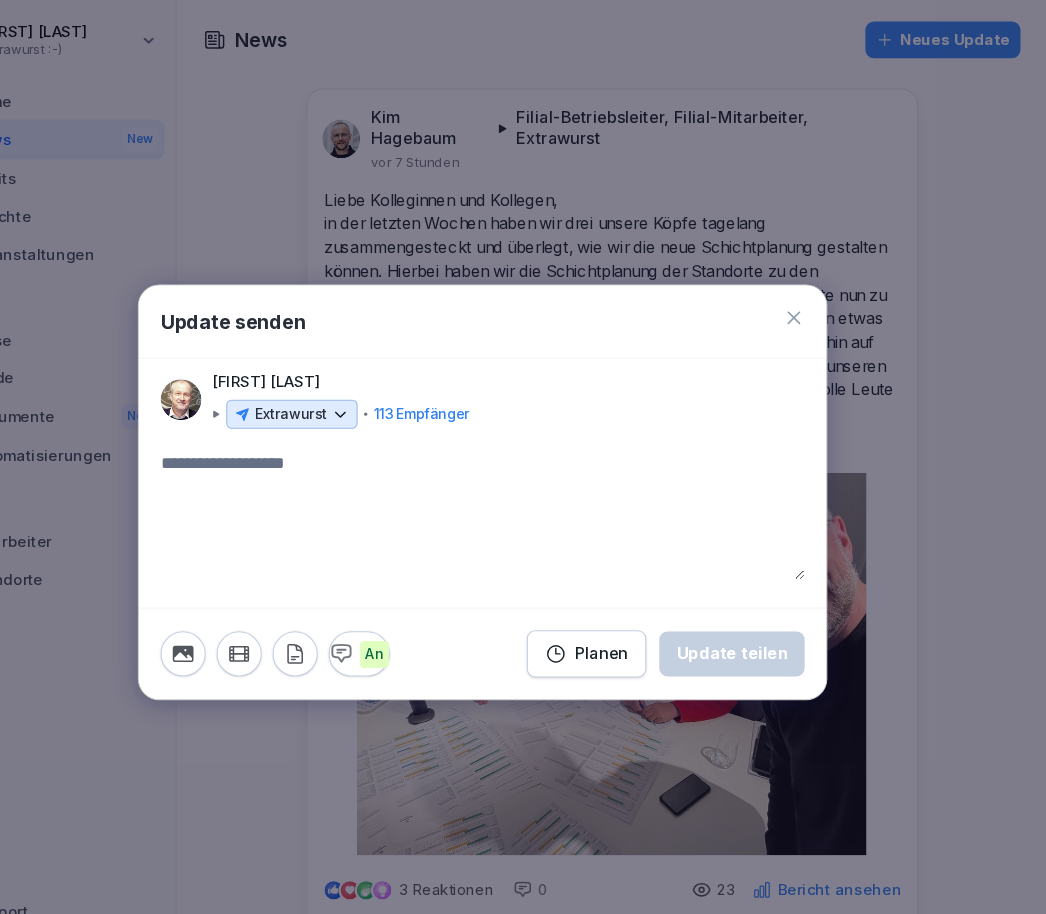 click 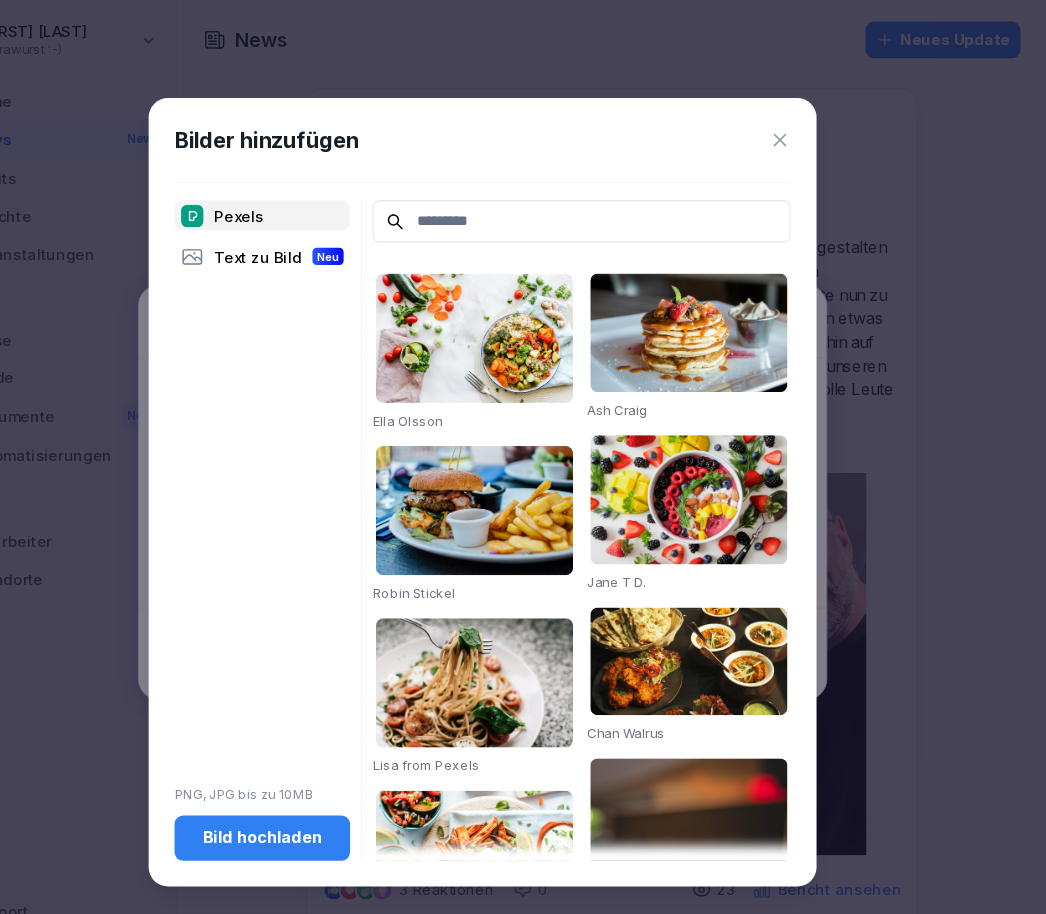 click on "Bild hochladen" at bounding box center [318, 778] 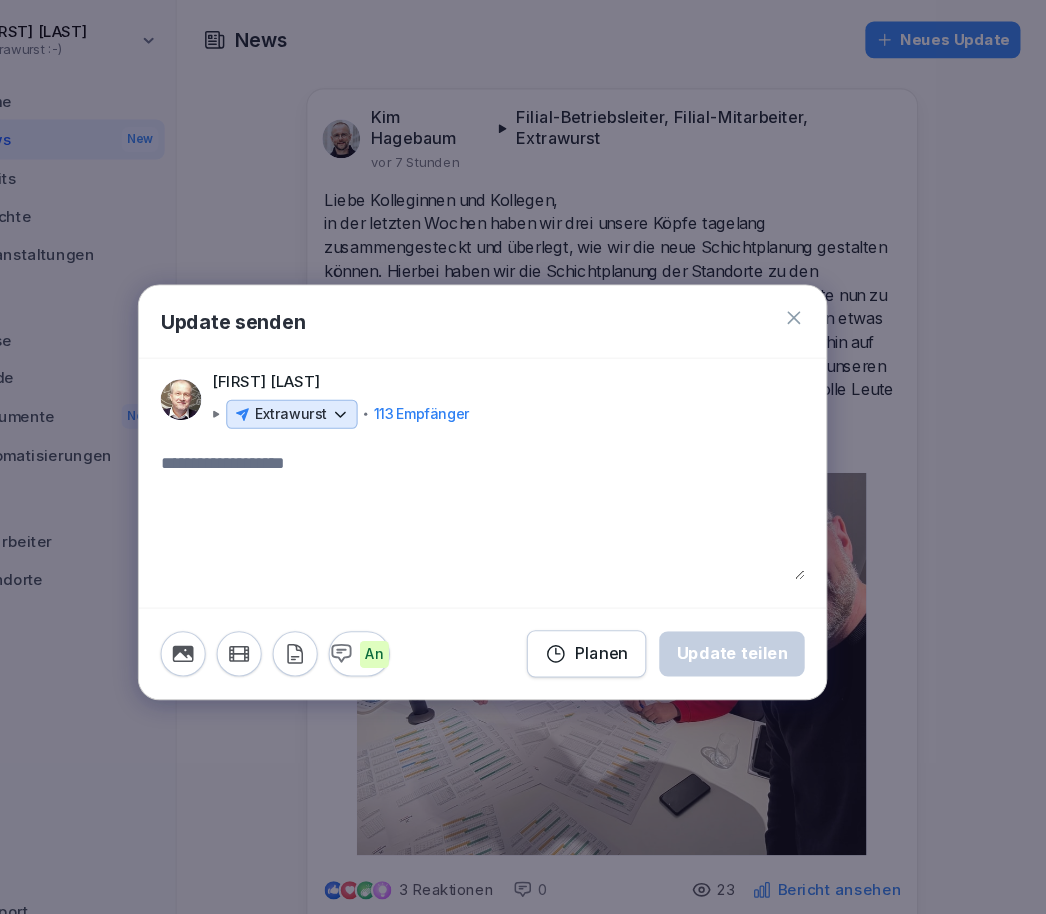 click 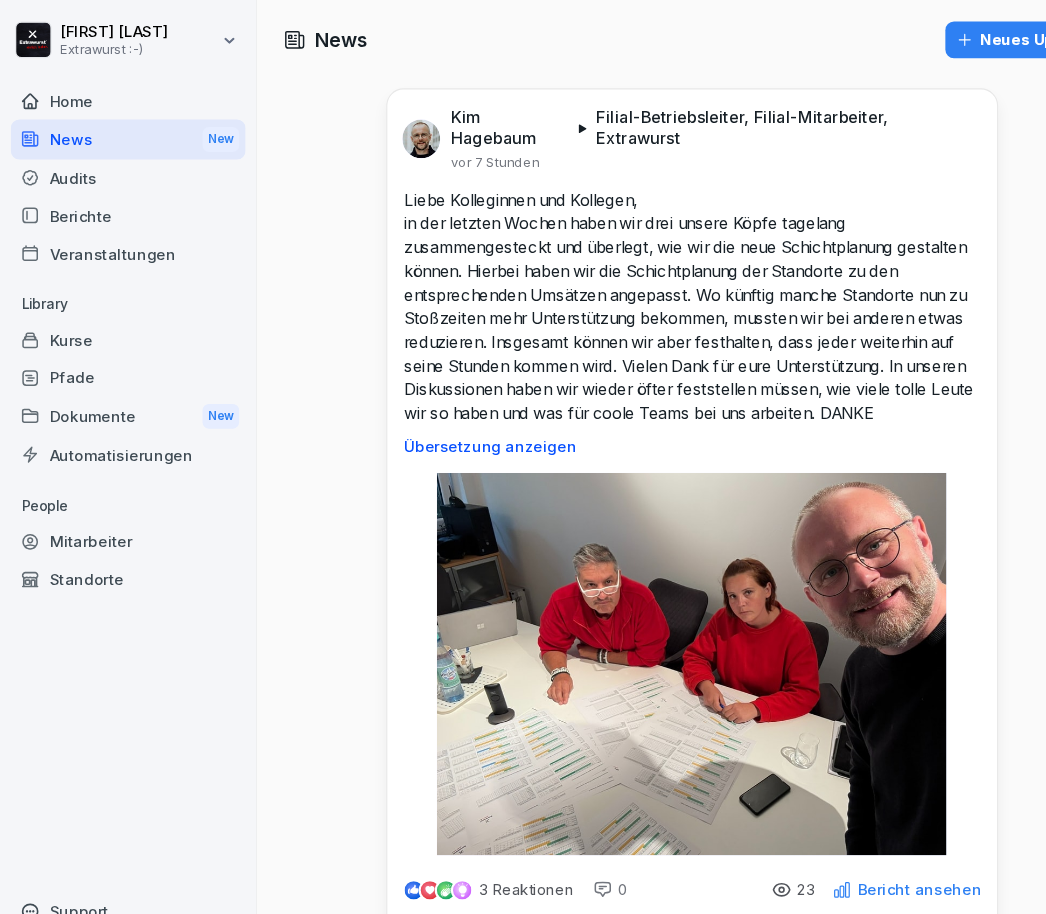 click on "Neues Update" at bounding box center [950, 37] 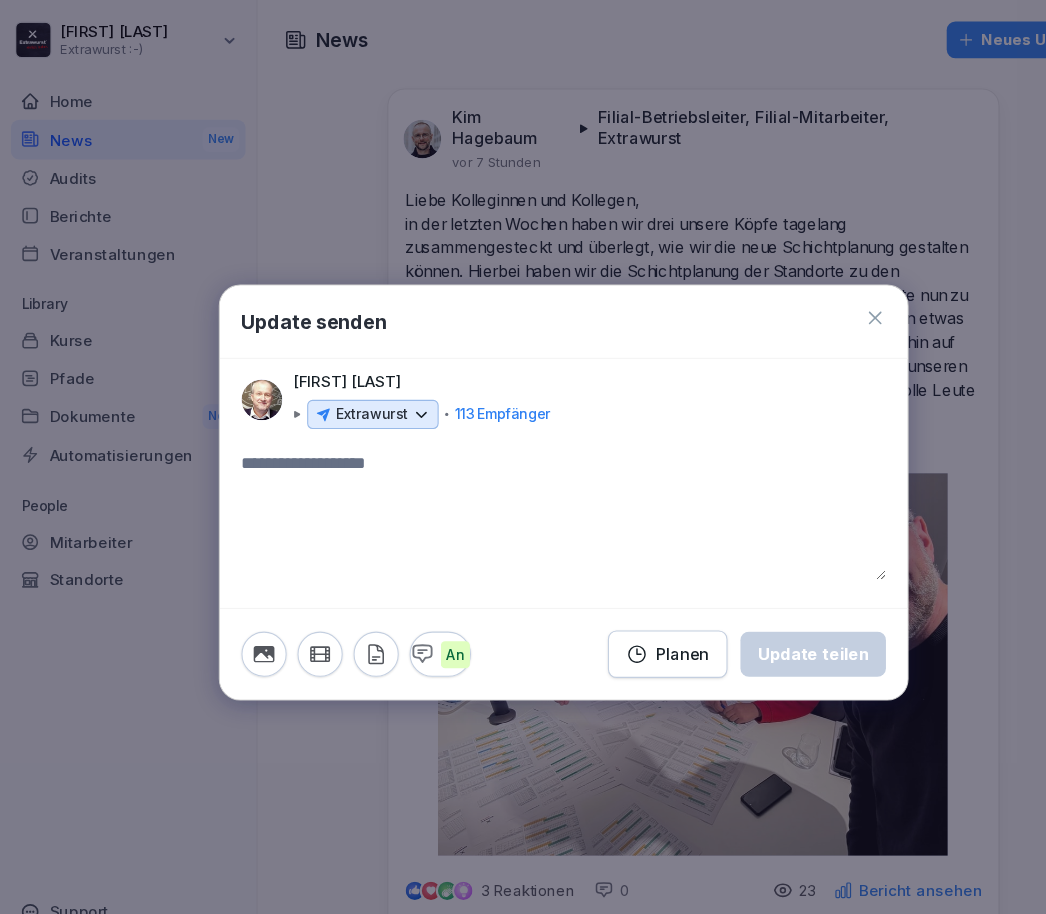 click on "Update senden" at bounding box center (523, 299) 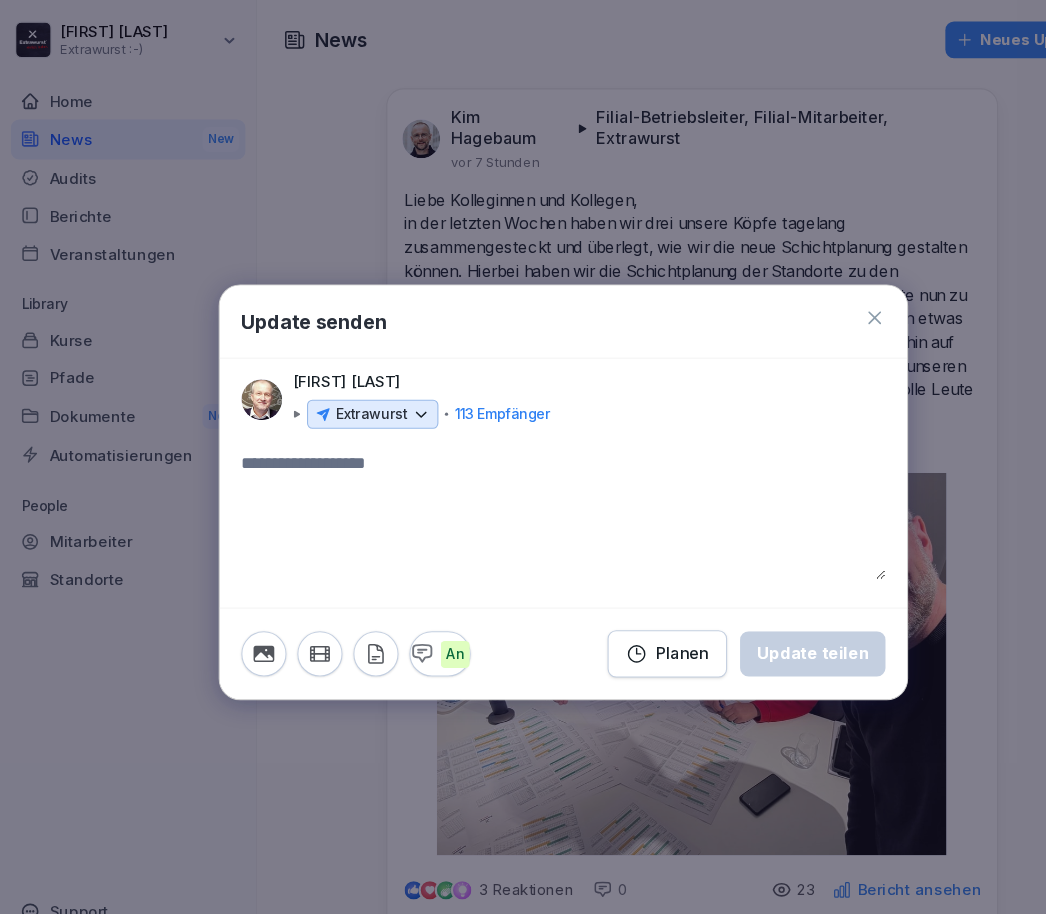 click 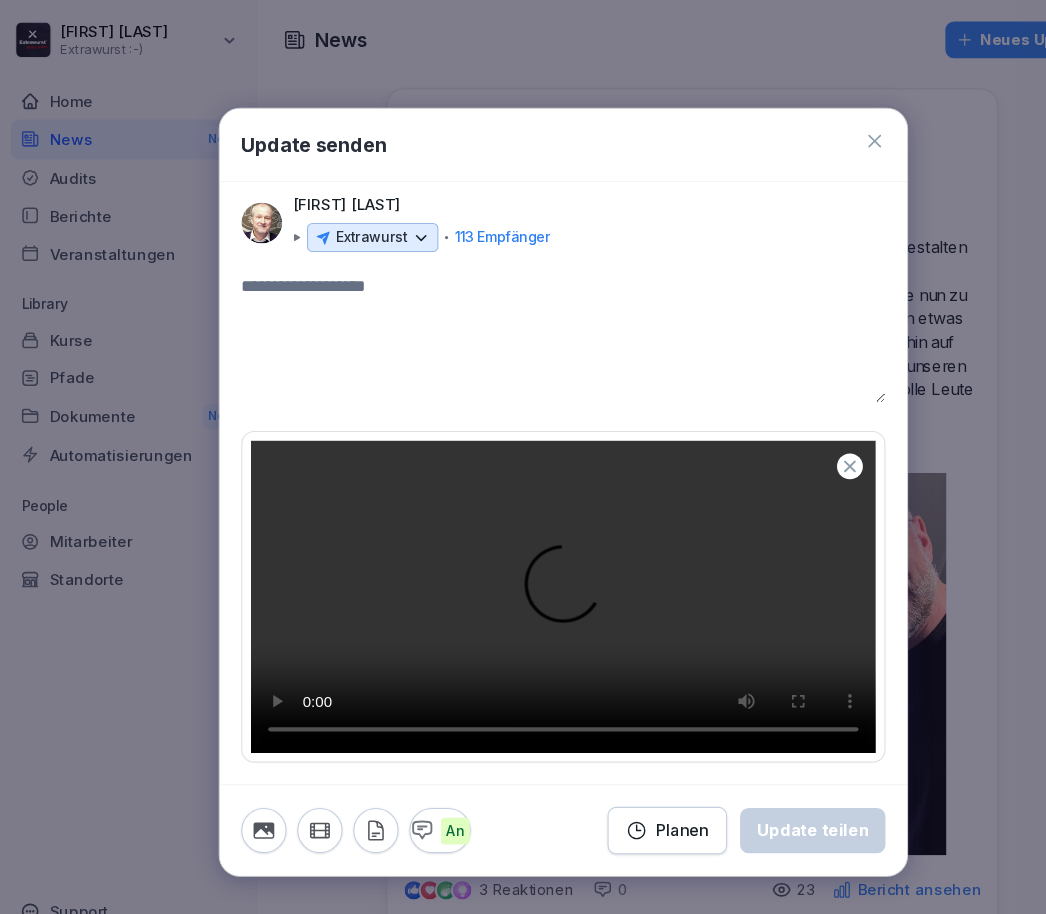 scroll, scrollTop: 346, scrollLeft: 0, axis: vertical 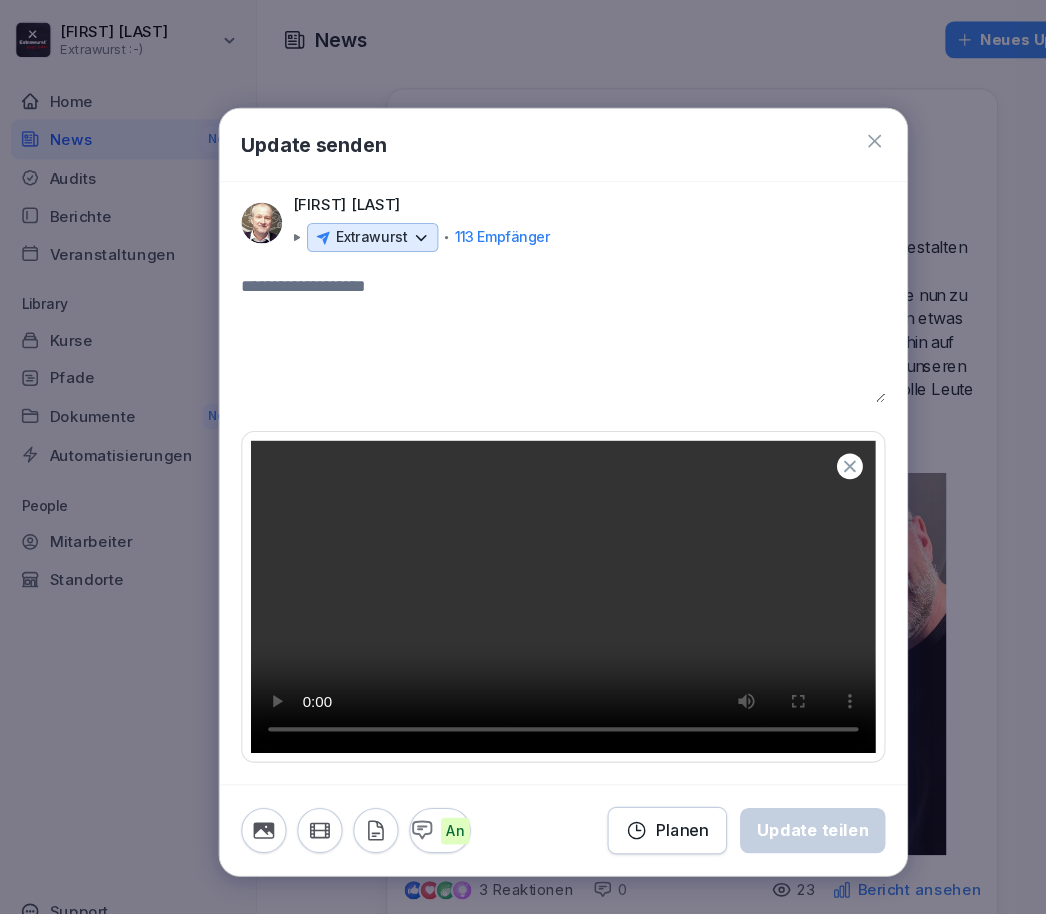 click at bounding box center [523, 554] 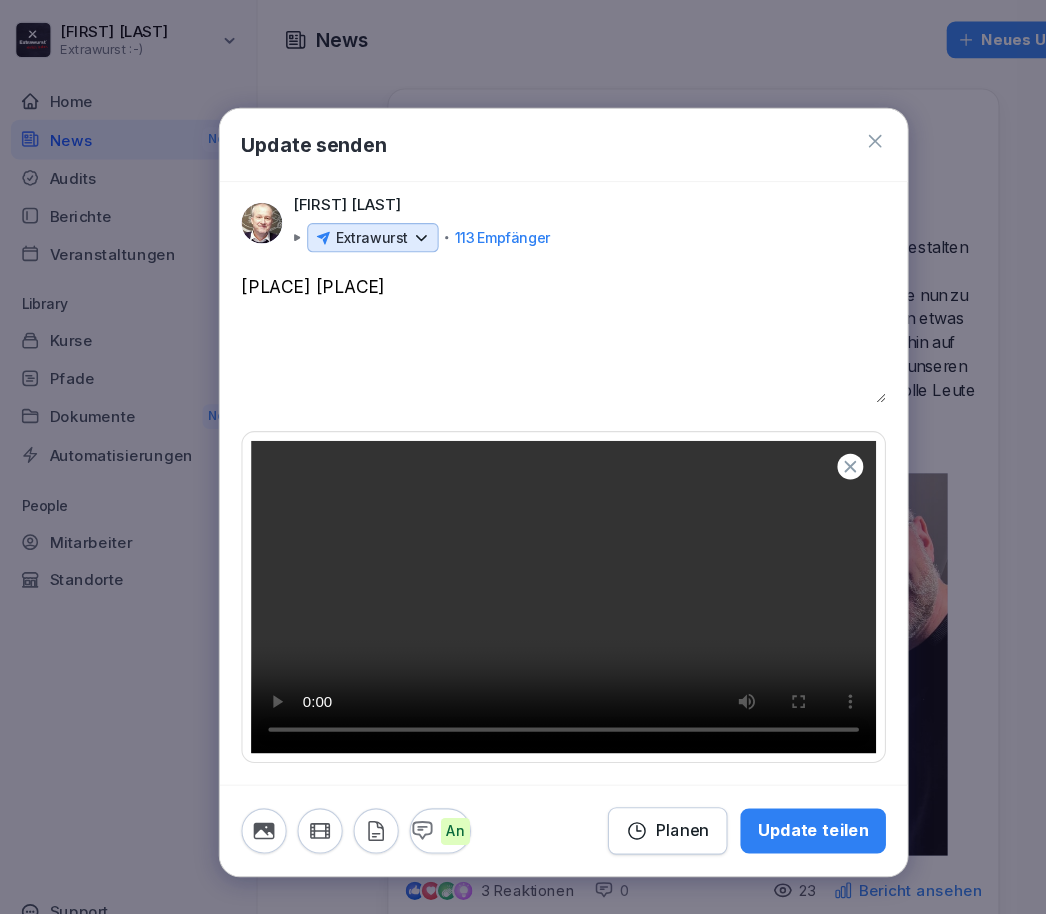 scroll, scrollTop: 0, scrollLeft: 0, axis: both 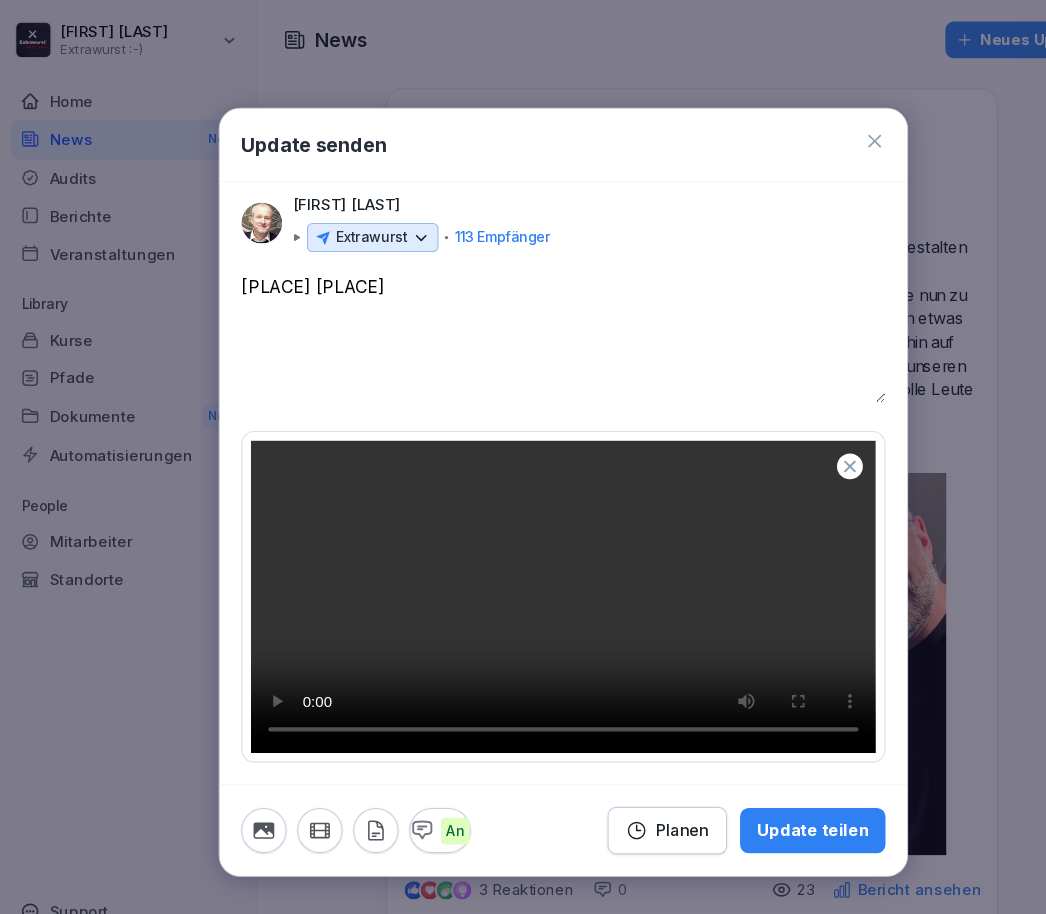 click 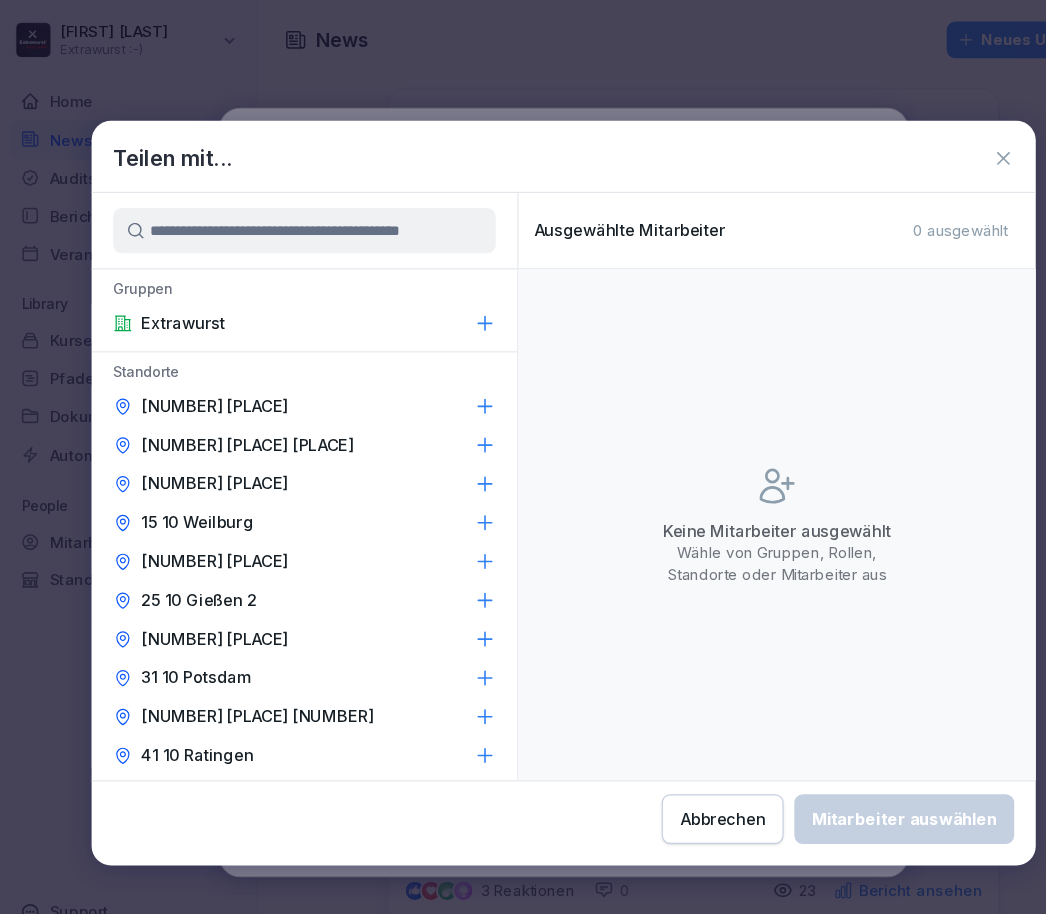 click on "Keine Mitarbeiter ausgewählt Wähle von Gruppen, Rollen, Standorte oder Mitarbeiter aus" at bounding box center [721, 487] 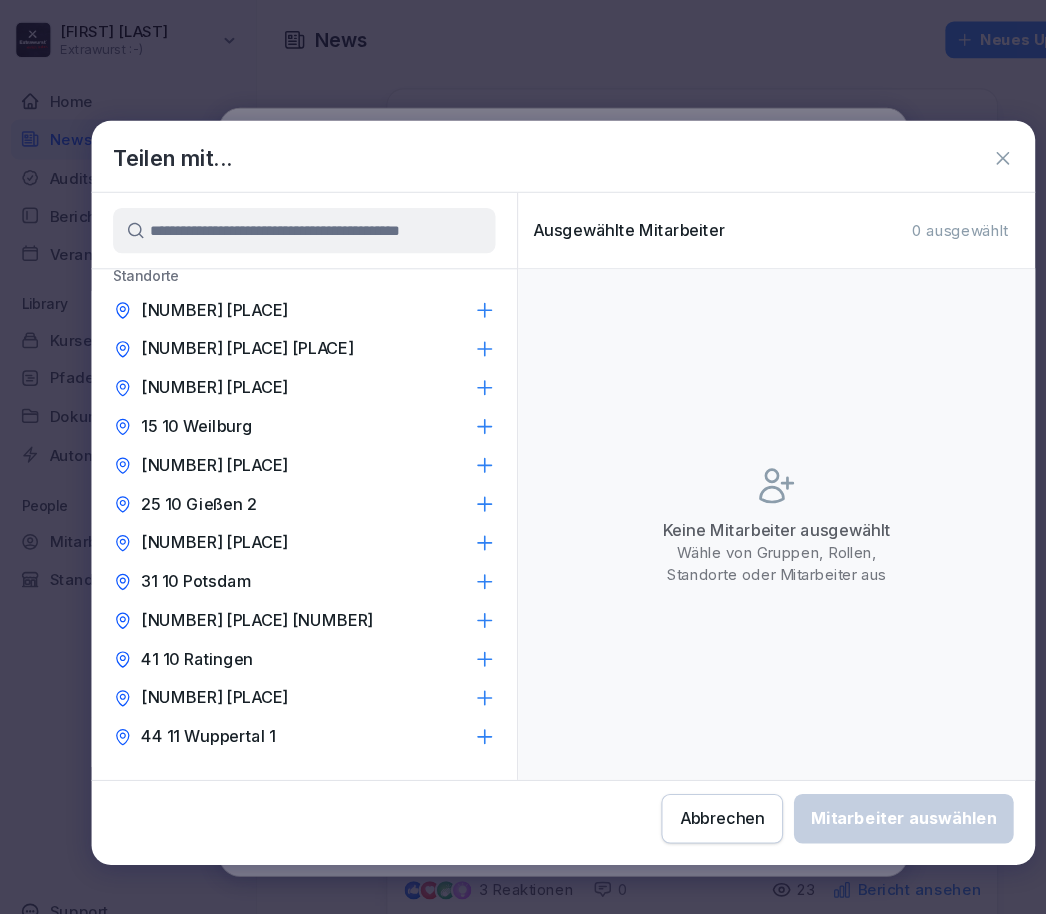 scroll, scrollTop: 90, scrollLeft: 0, axis: vertical 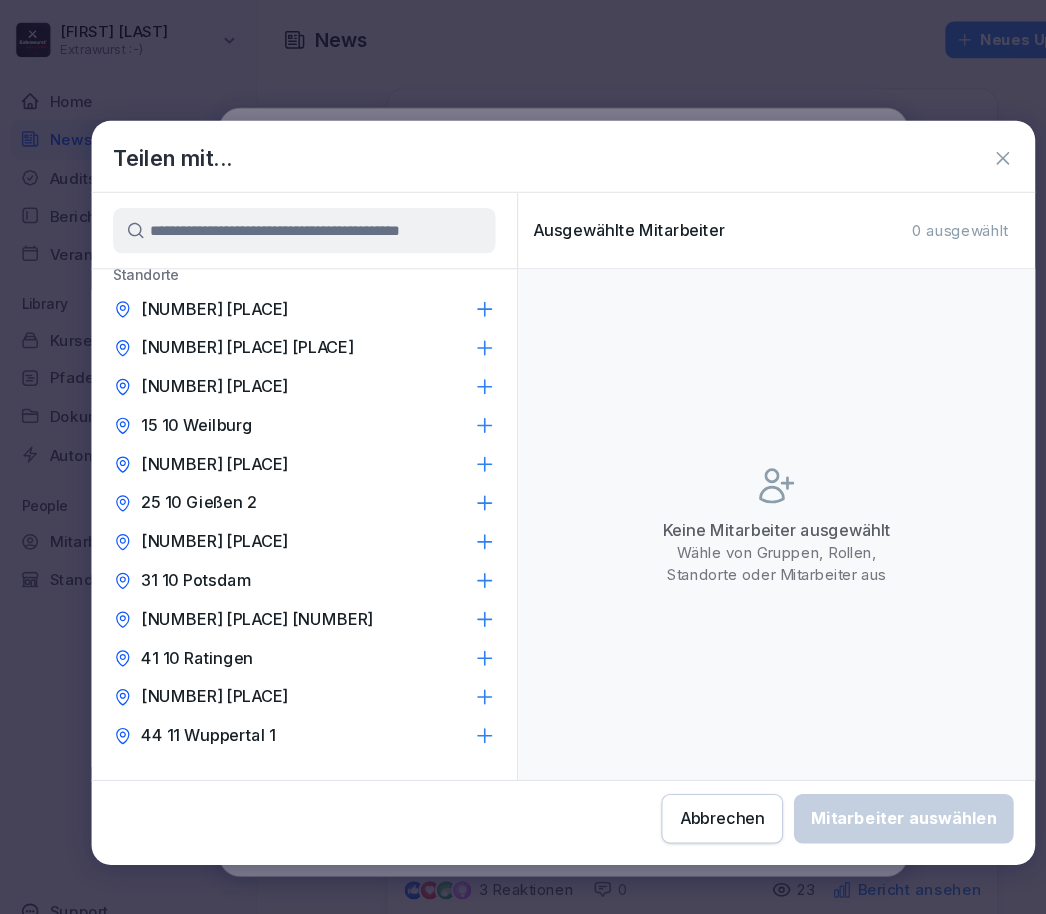 click 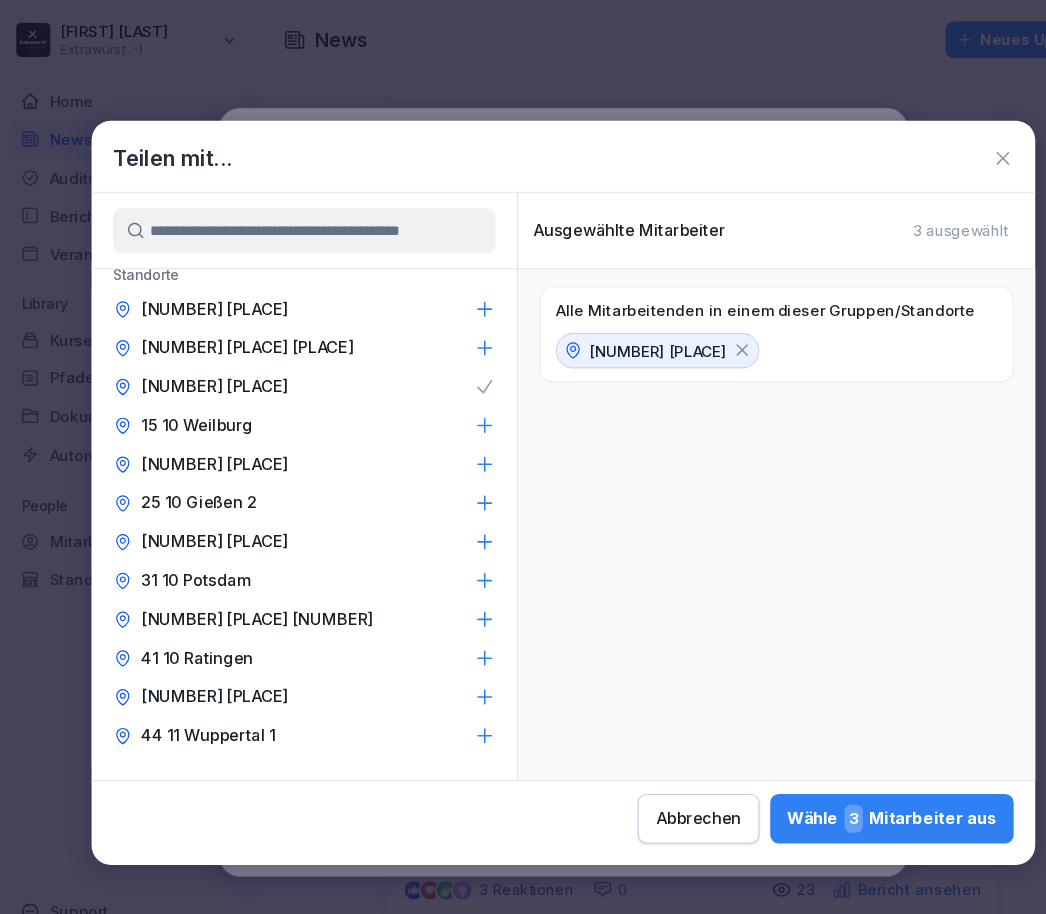 click 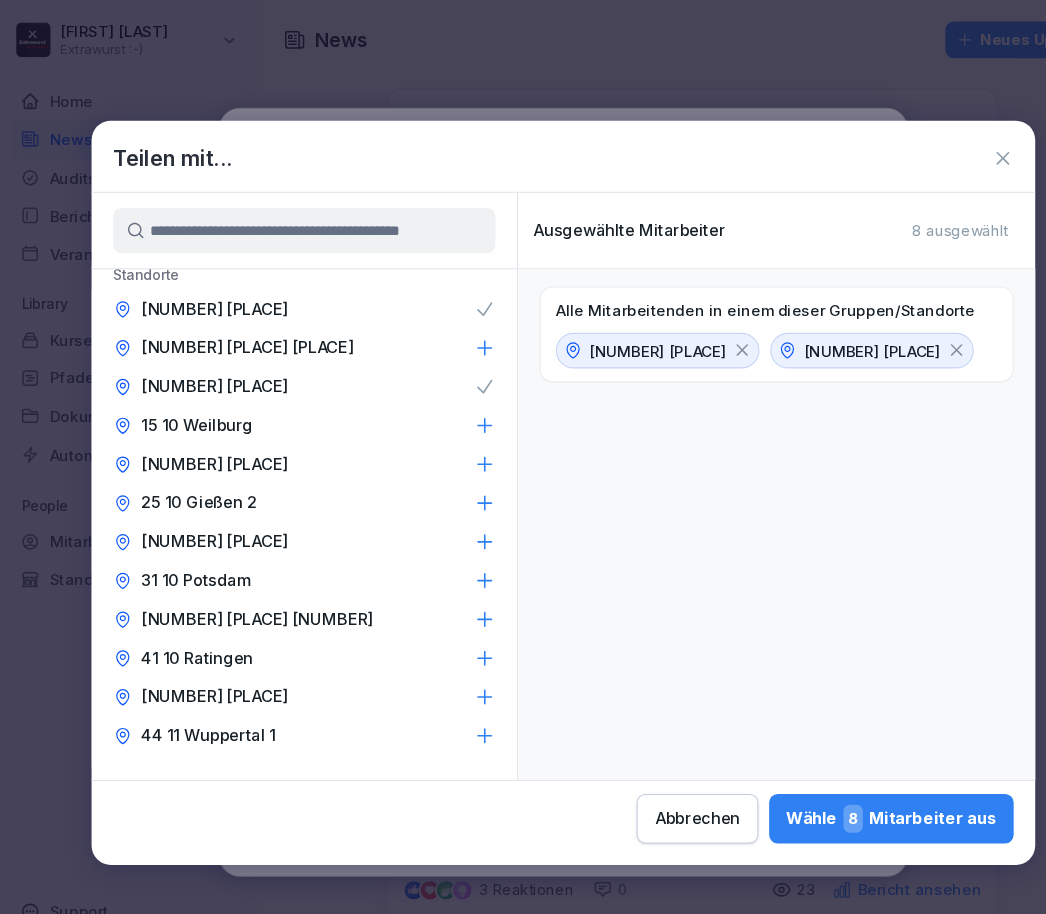 click on "15 10 Weilburg" at bounding box center [282, 395] 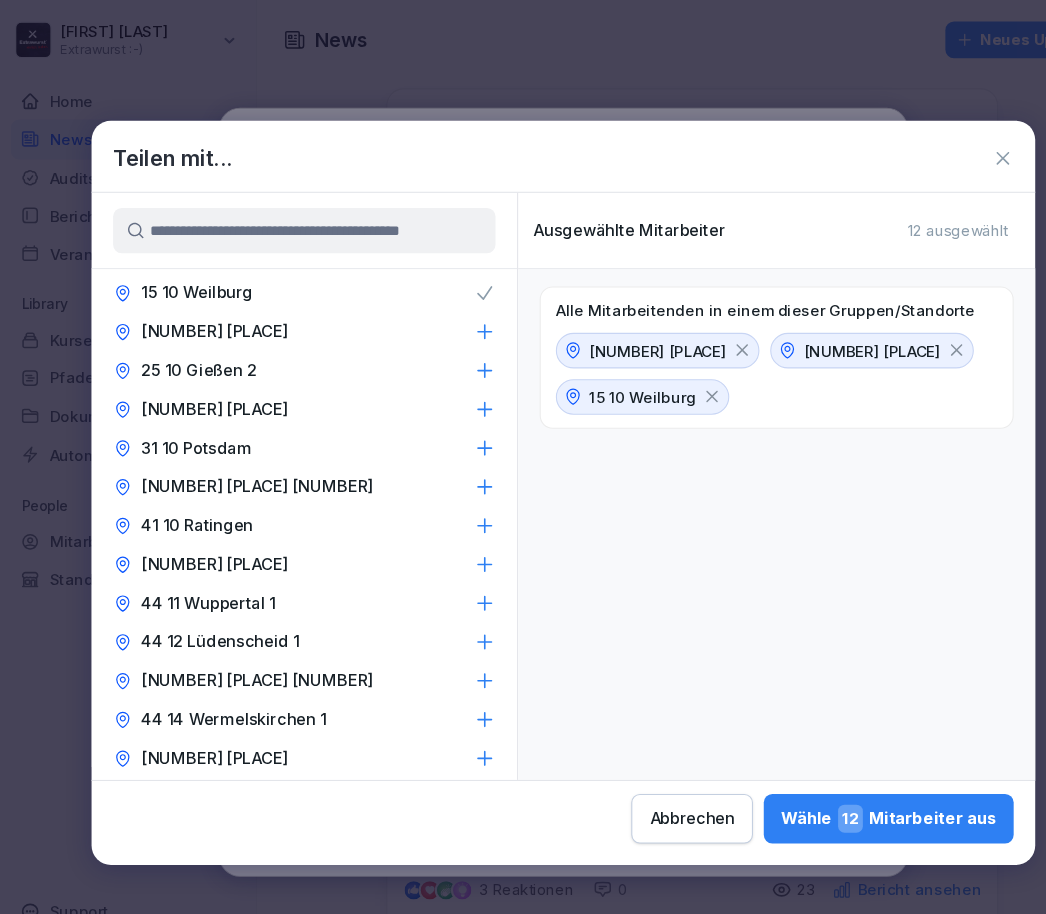 scroll, scrollTop: 219, scrollLeft: 0, axis: vertical 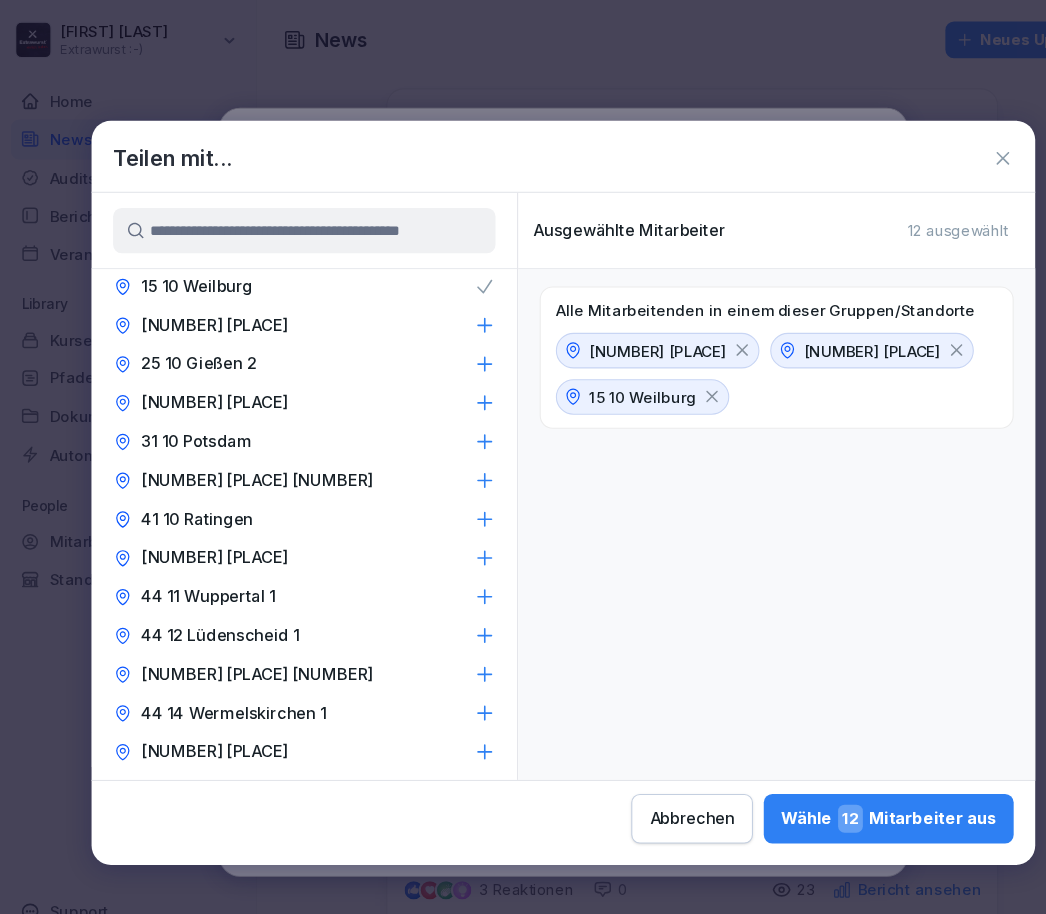 click 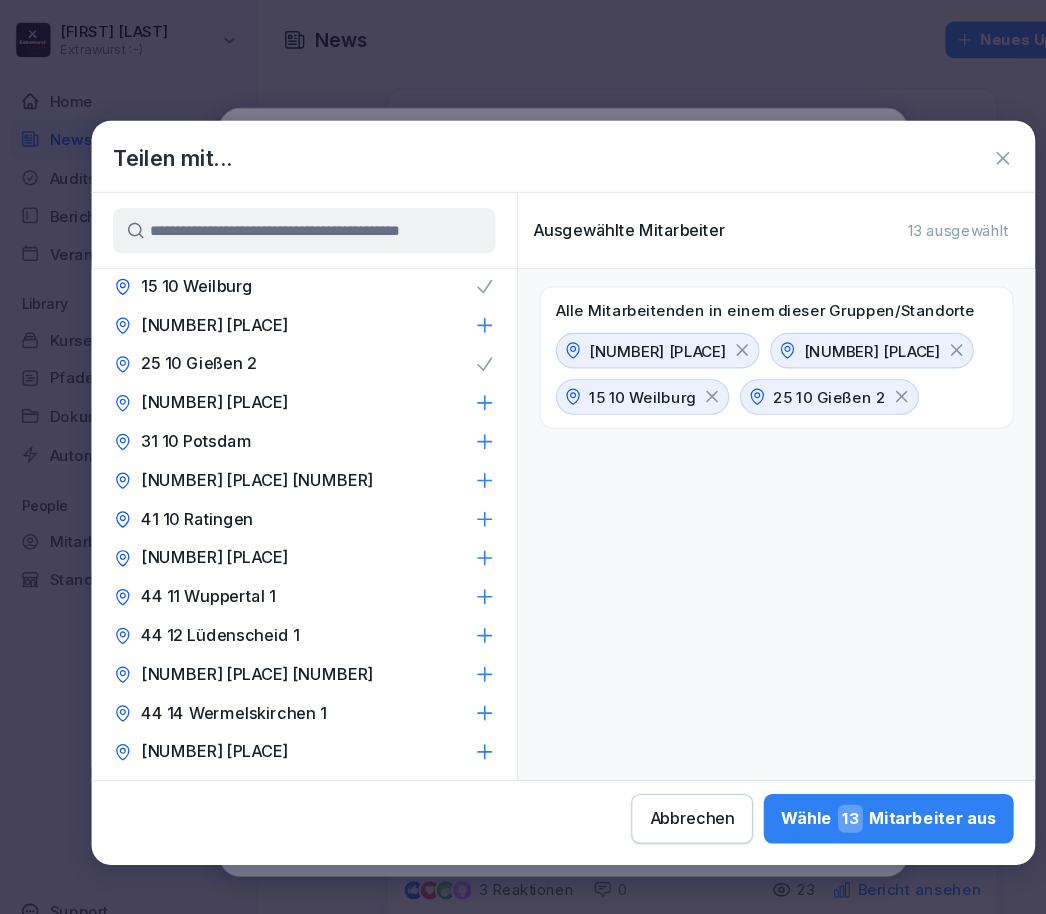 click 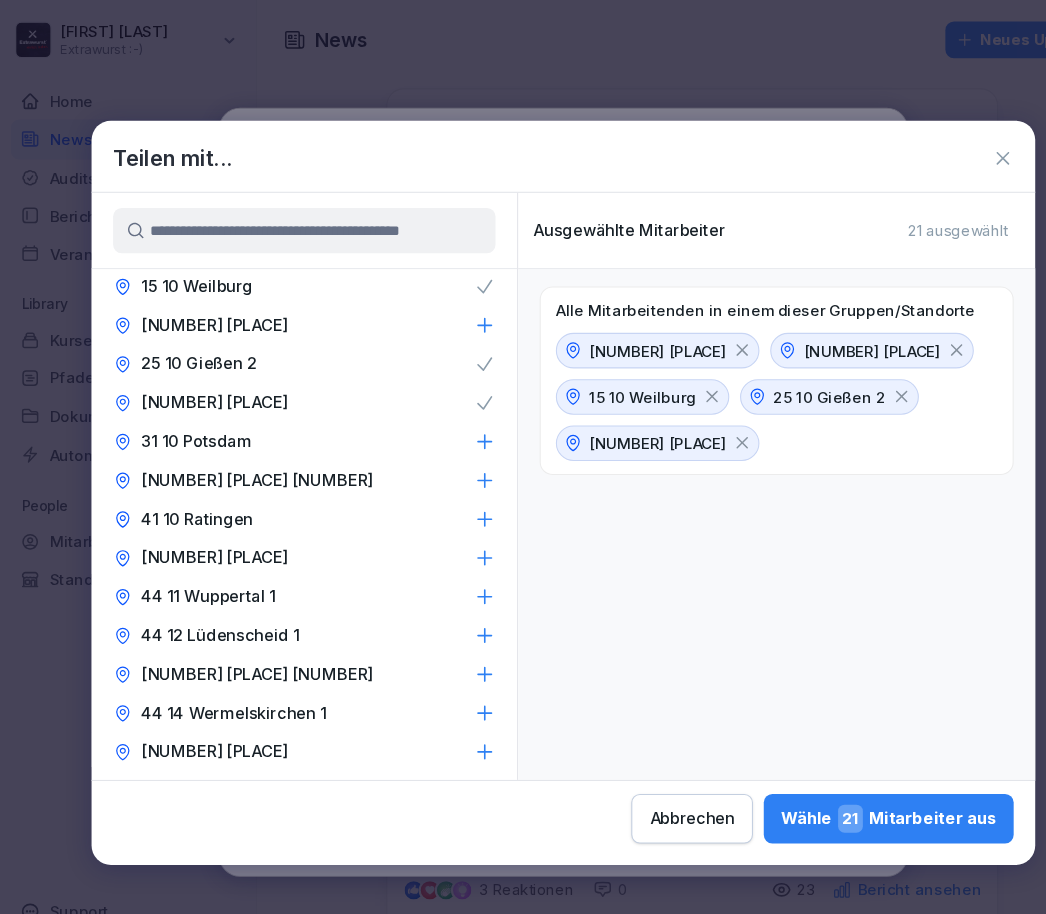 click 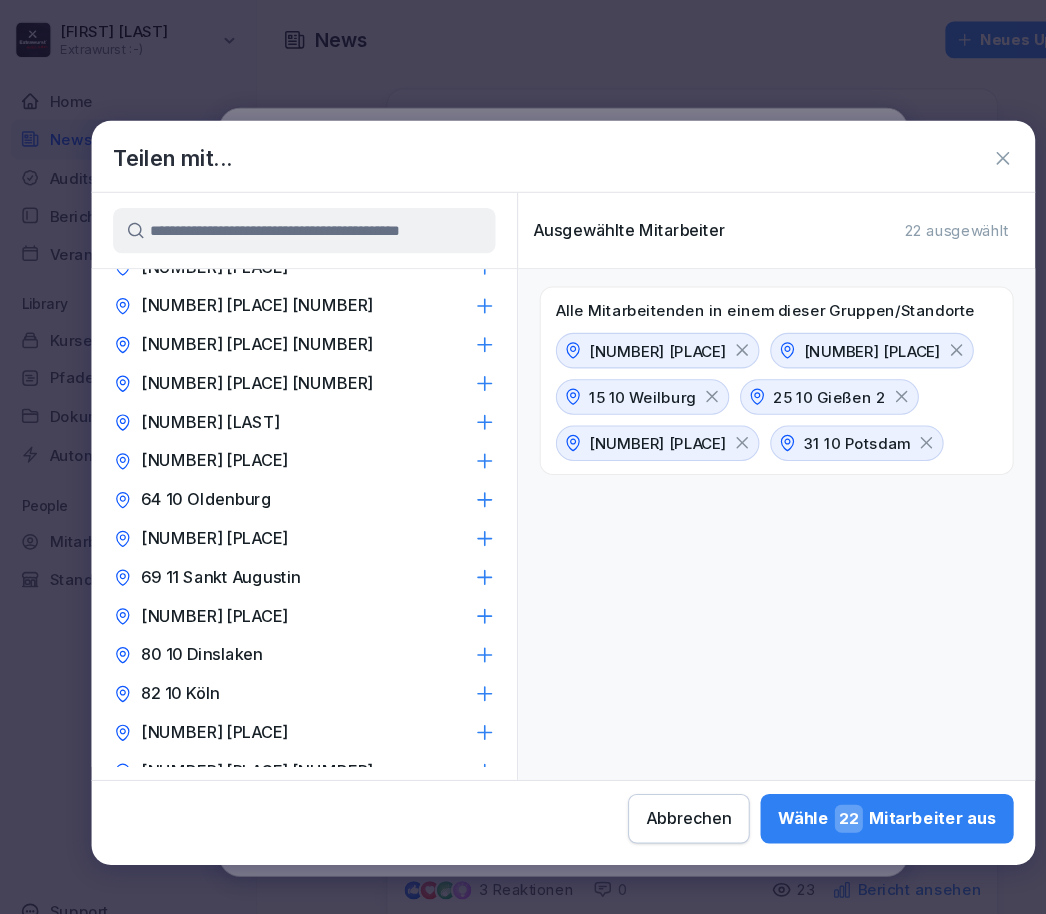 scroll, scrollTop: 692, scrollLeft: 0, axis: vertical 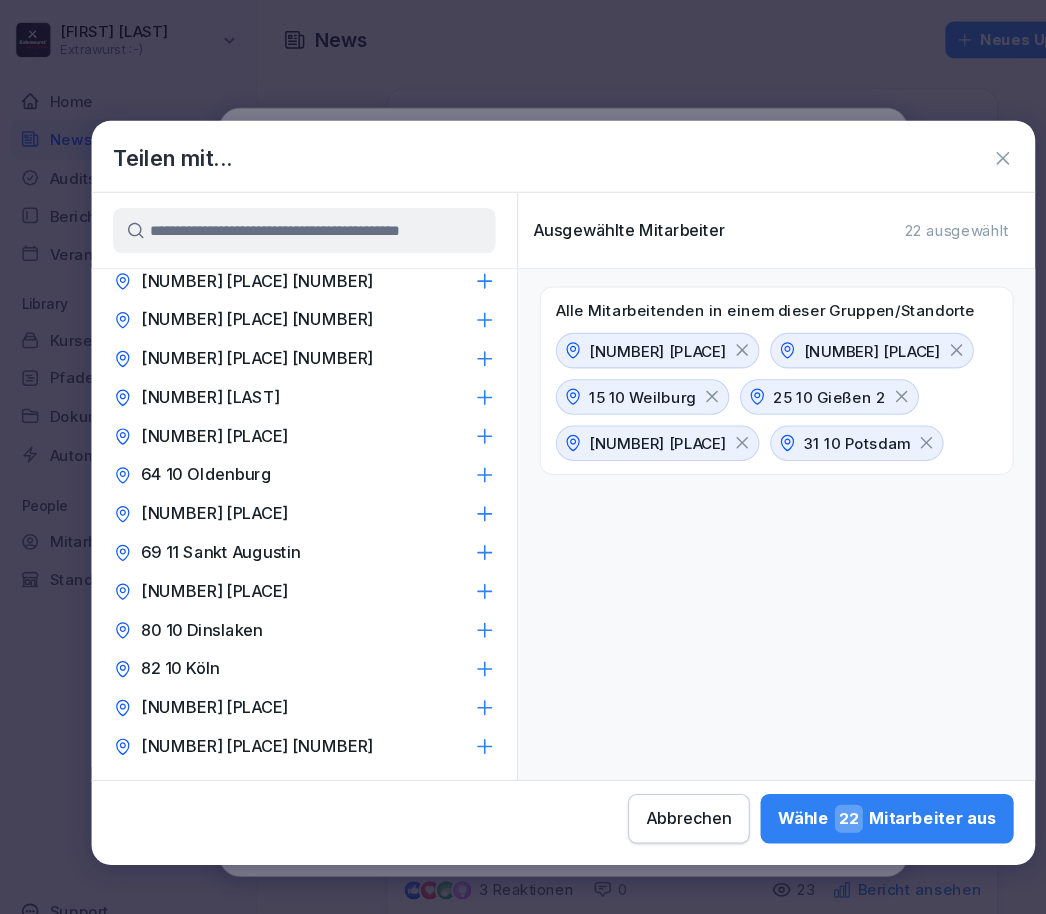 click 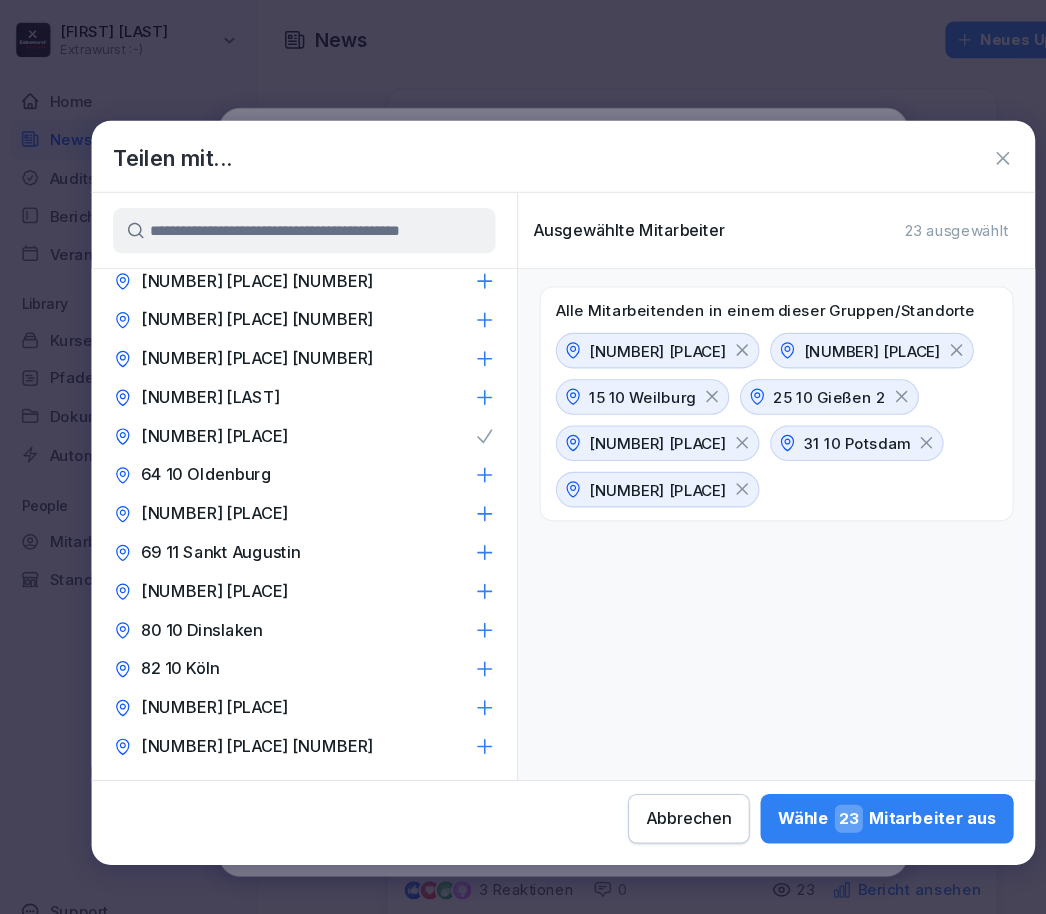 click 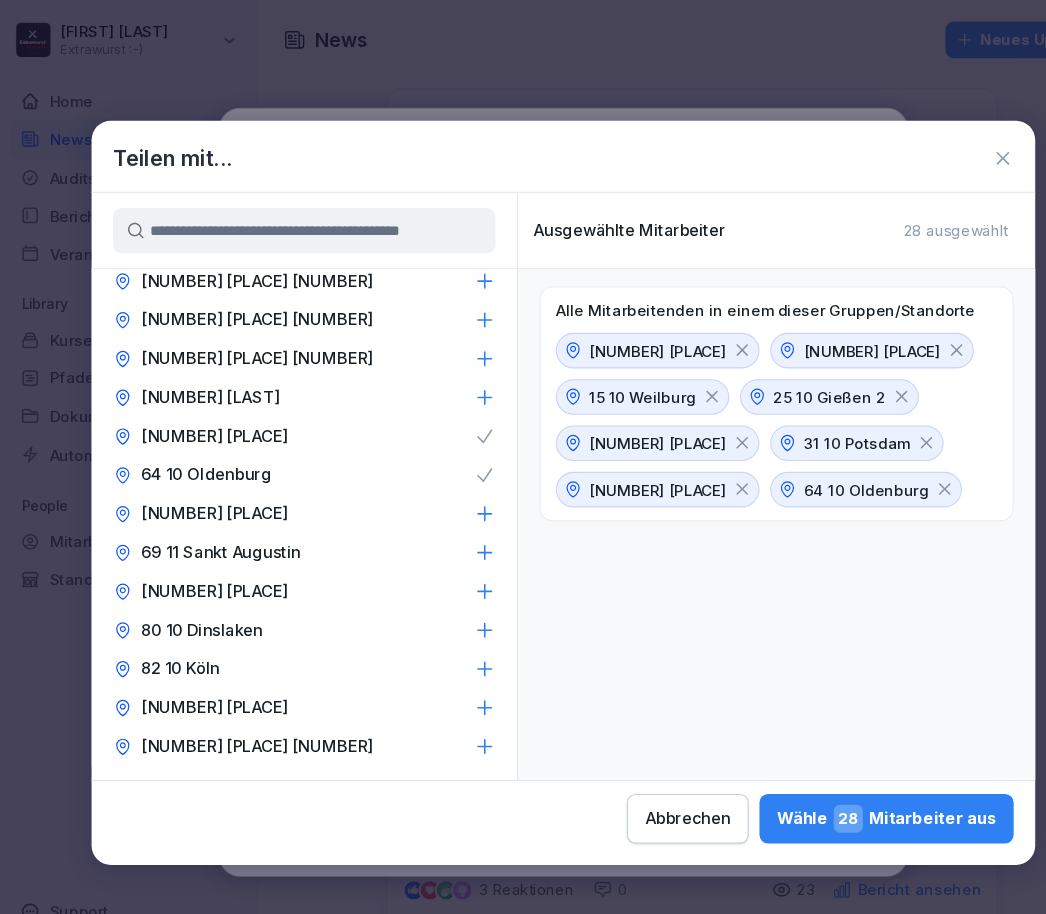 click 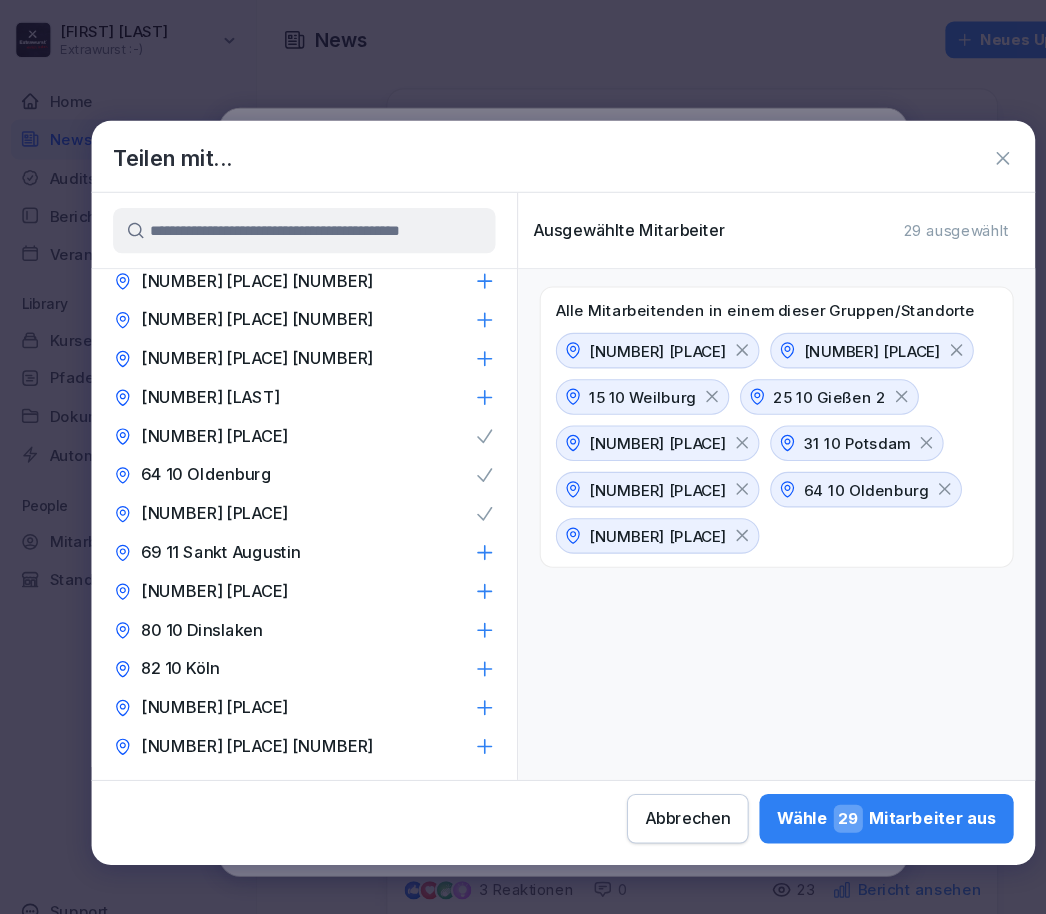 click 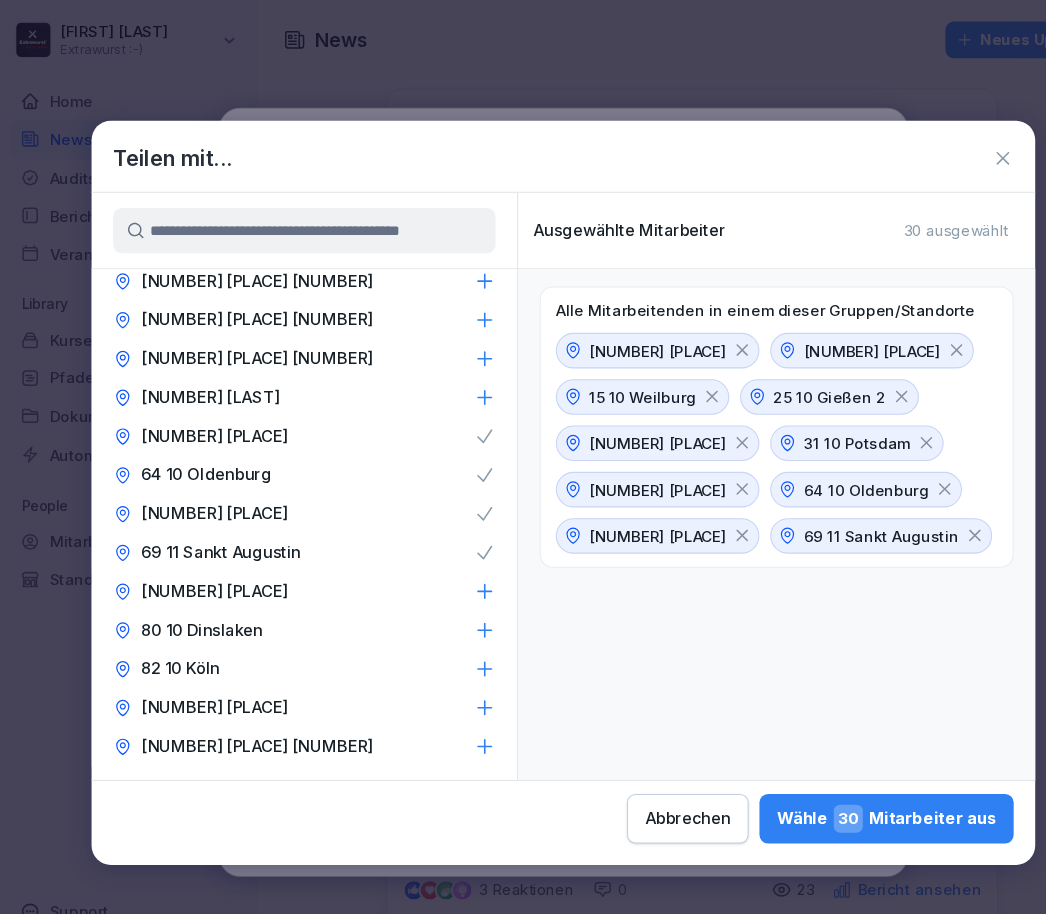 click 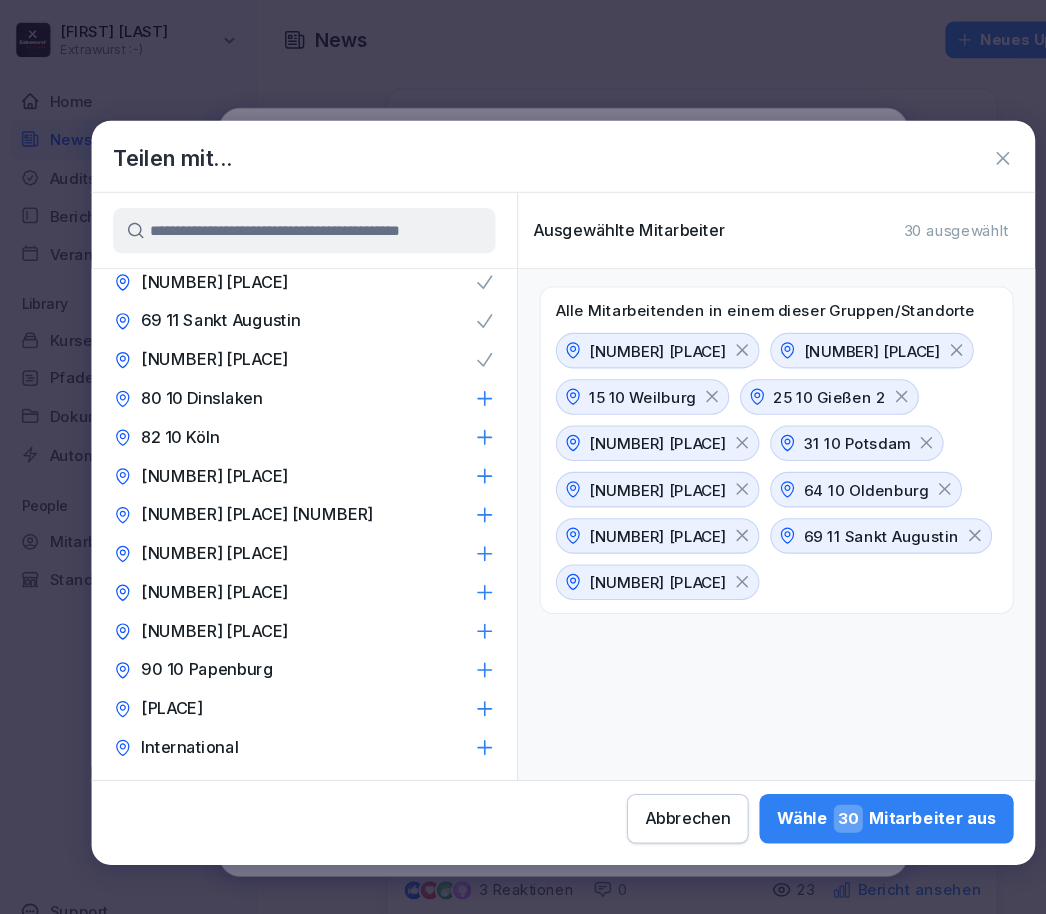 scroll, scrollTop: 909, scrollLeft: 0, axis: vertical 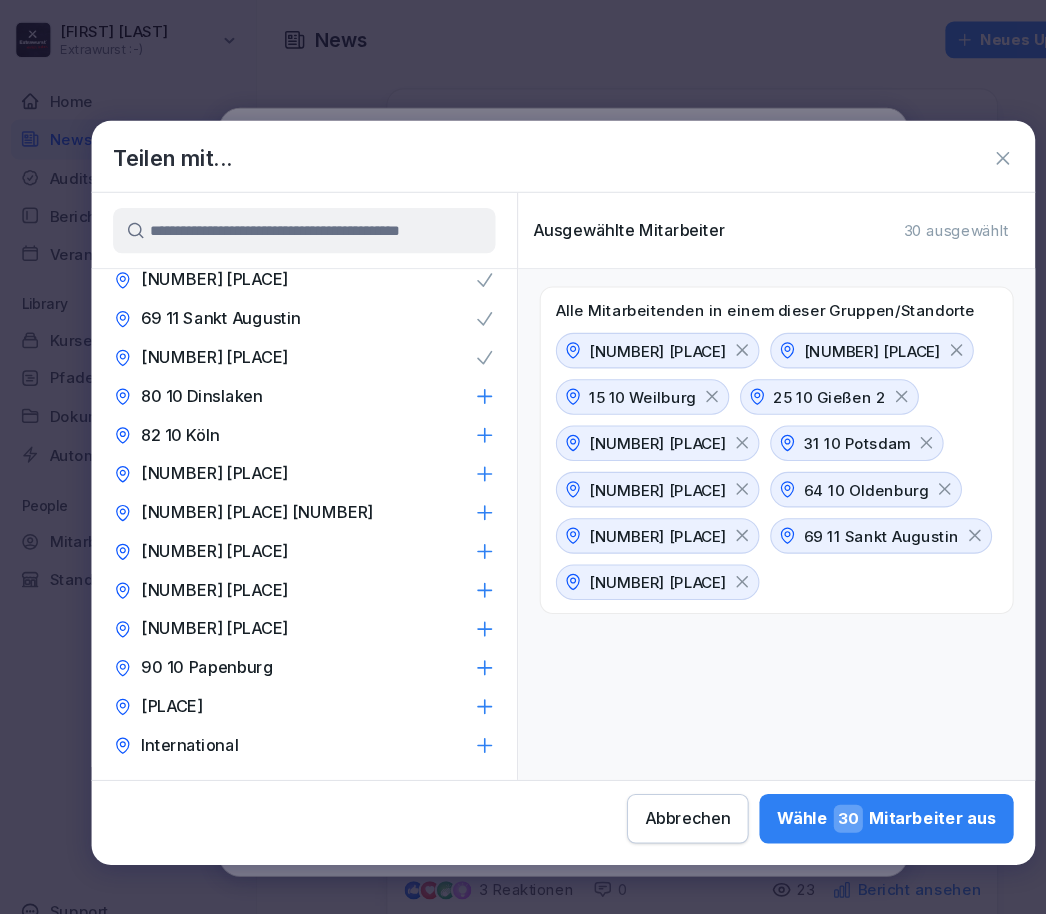 click 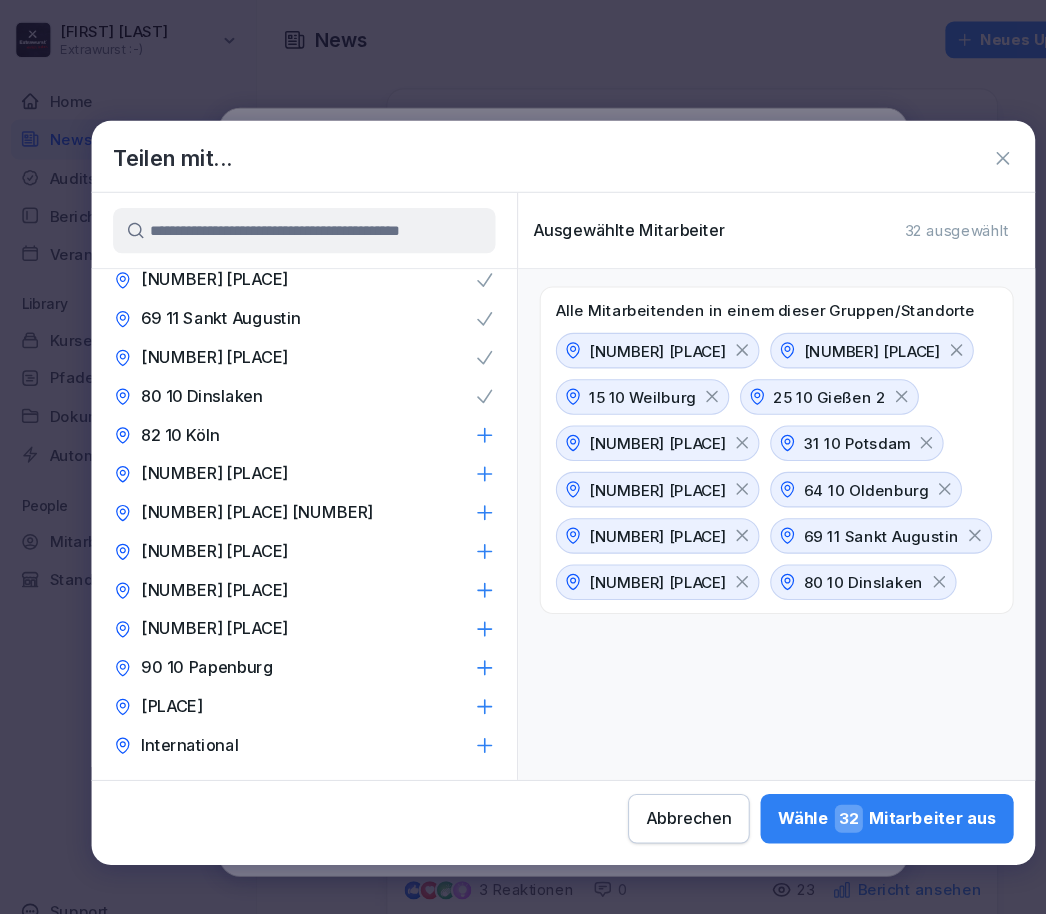 click 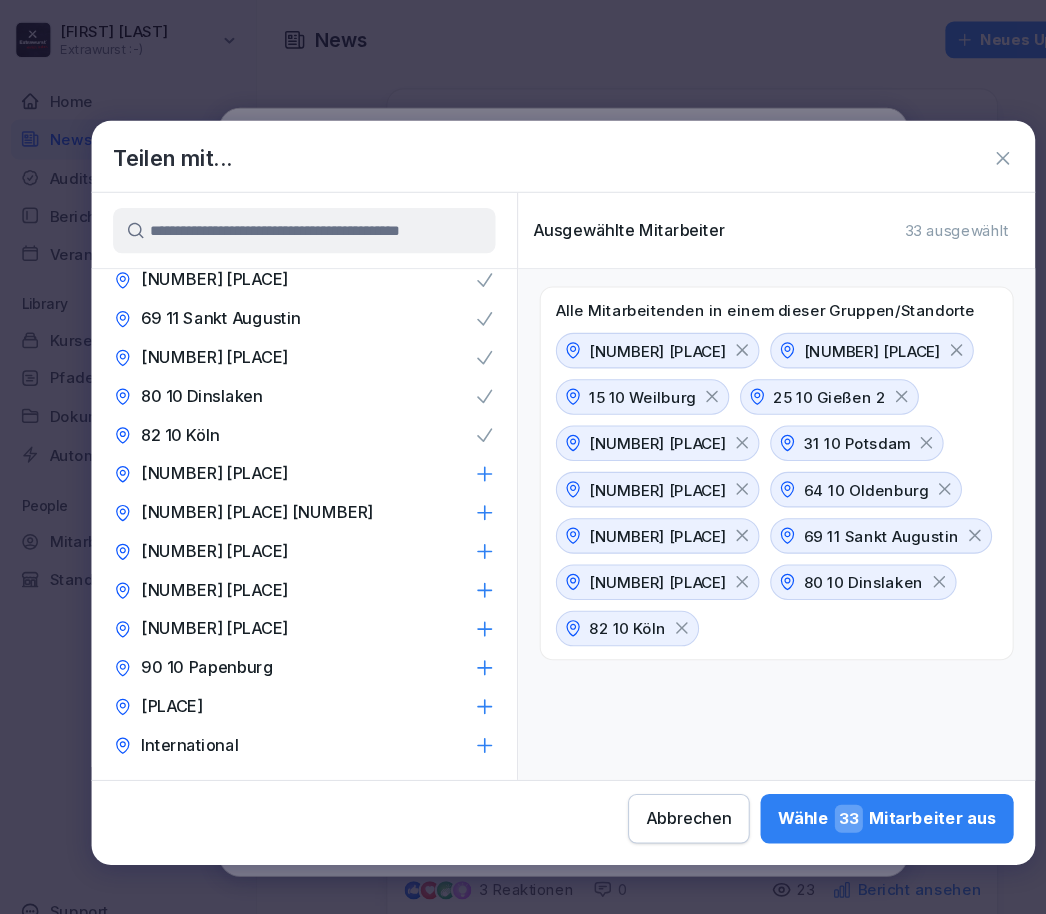 click on "[NUMBER] [PLACE]" at bounding box center (282, 440) 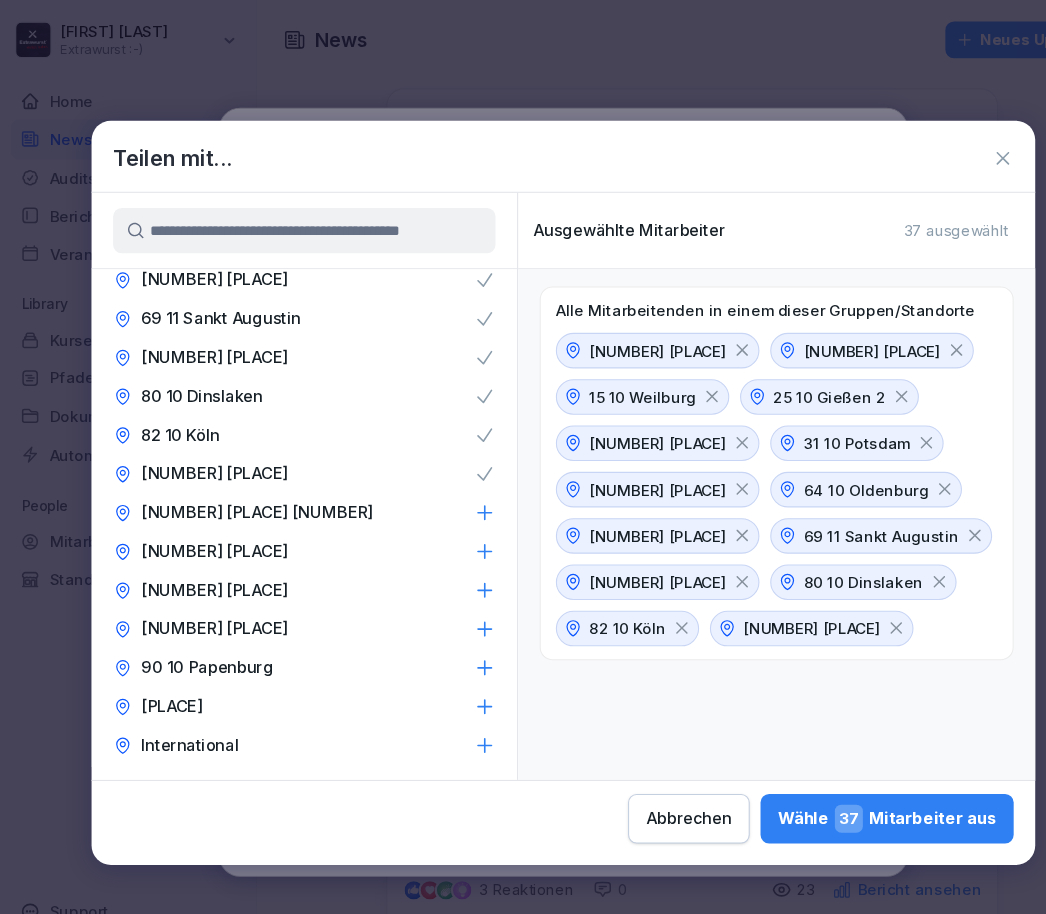 click on "[NUMBER] [PLACE] [NUMBER]" at bounding box center (282, 476) 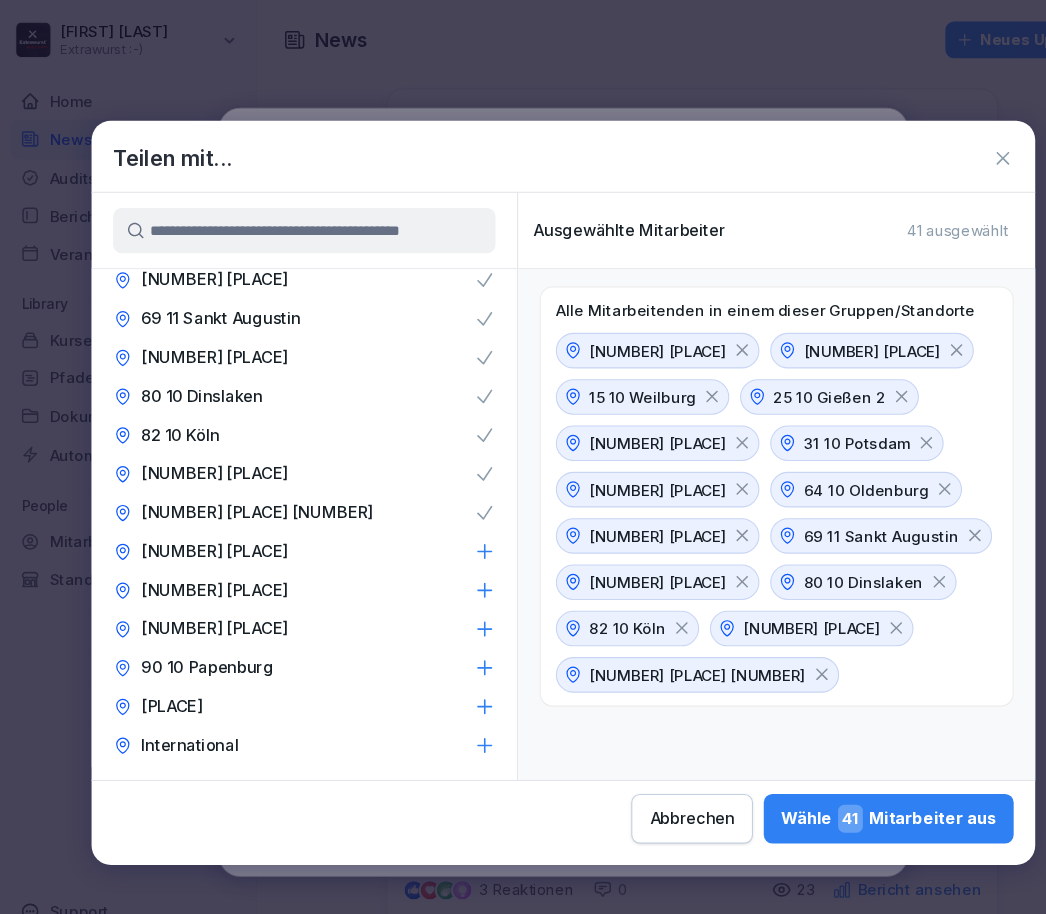 click 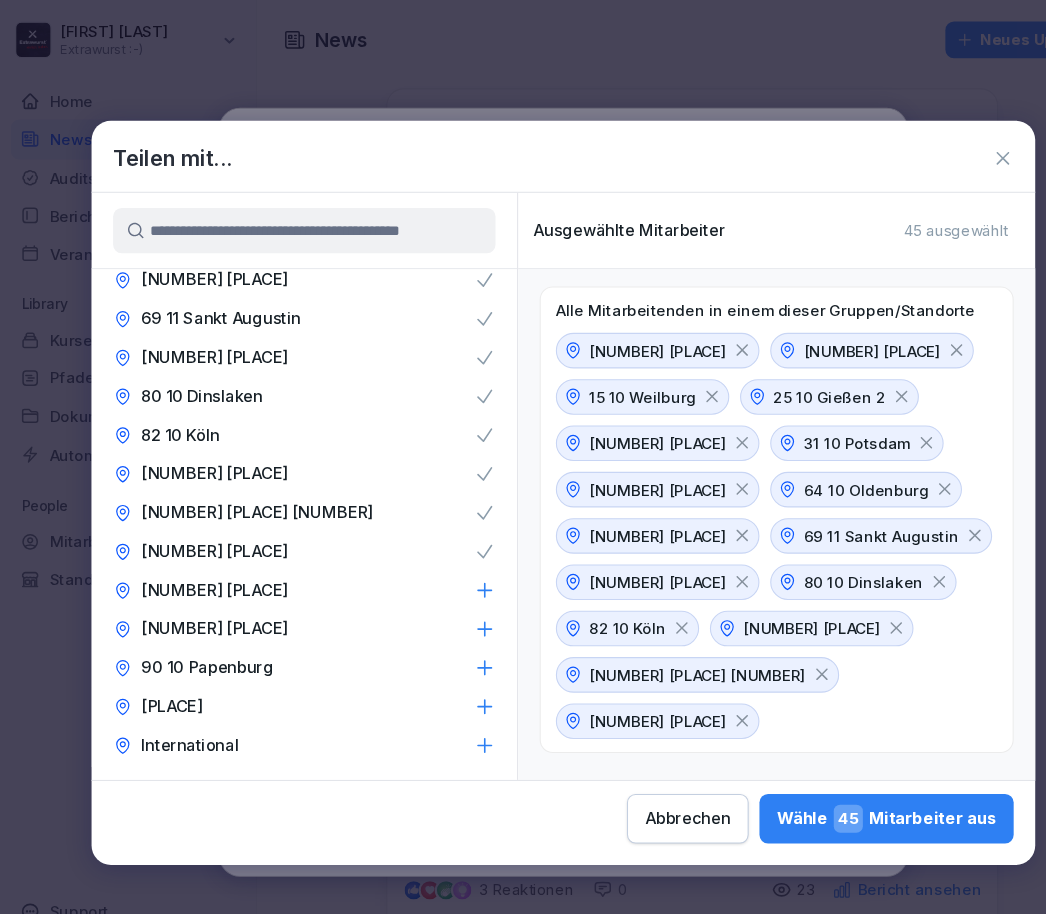 click on "[NUMBER] [PLACE]" at bounding box center (282, 548) 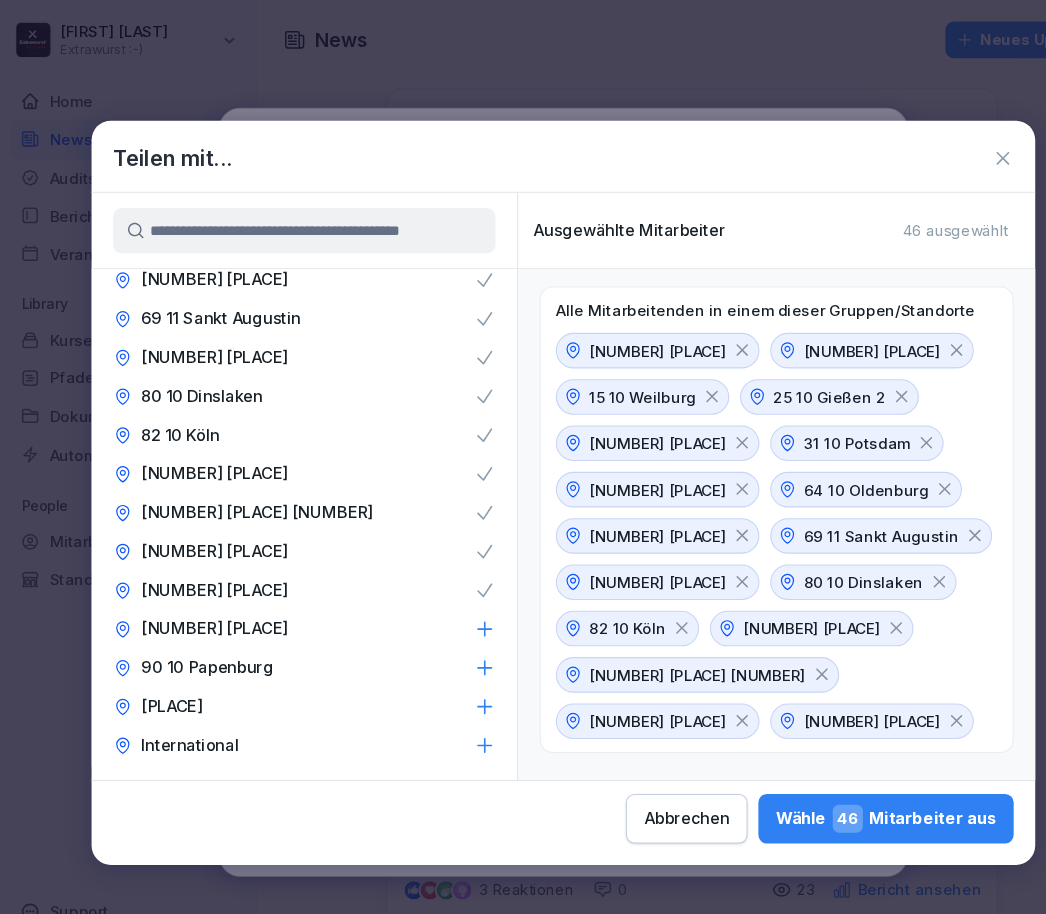 click on "[NUMBER] [PLACE]" at bounding box center (282, 584) 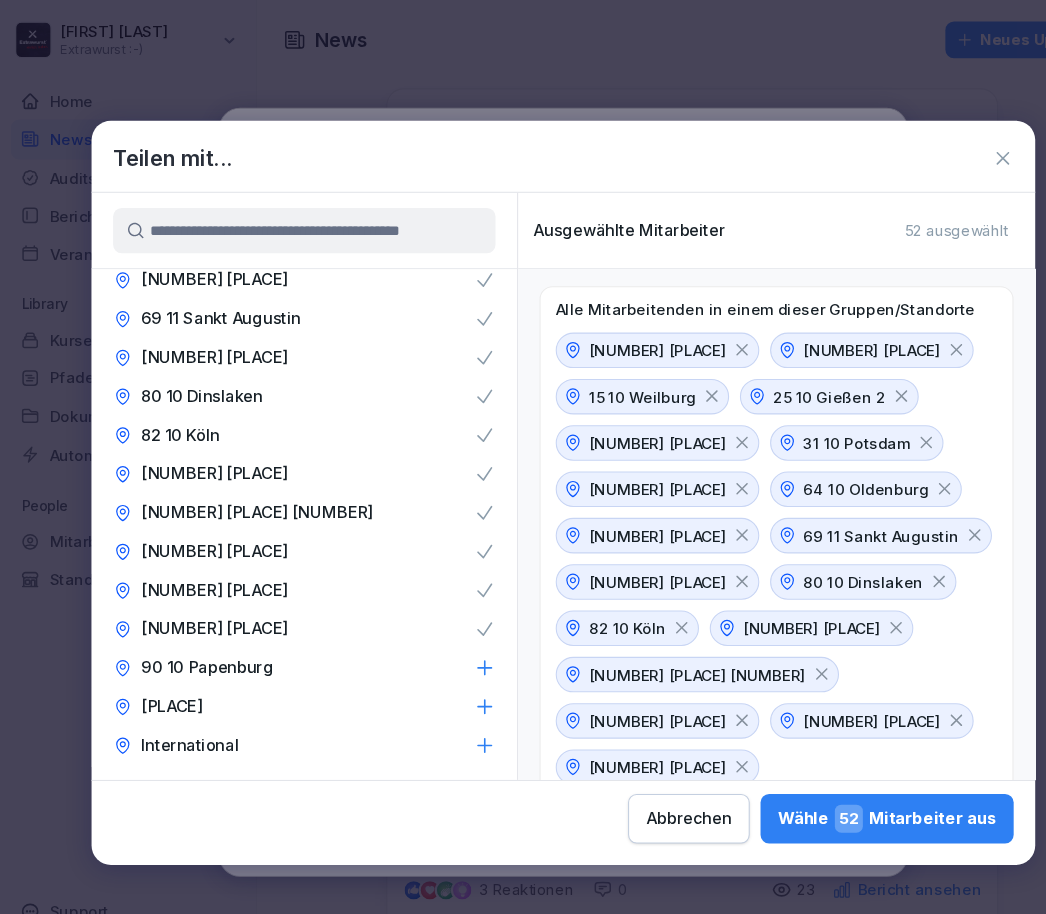 click 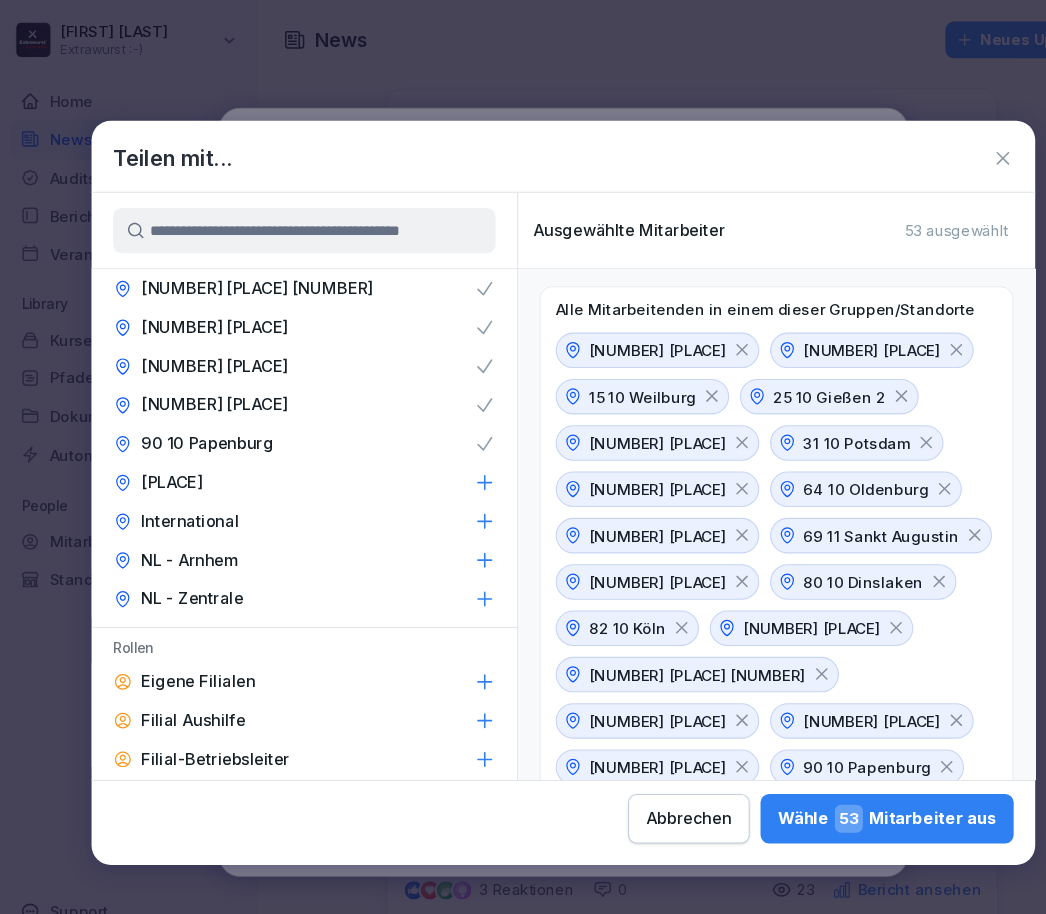 scroll, scrollTop: 1120, scrollLeft: 0, axis: vertical 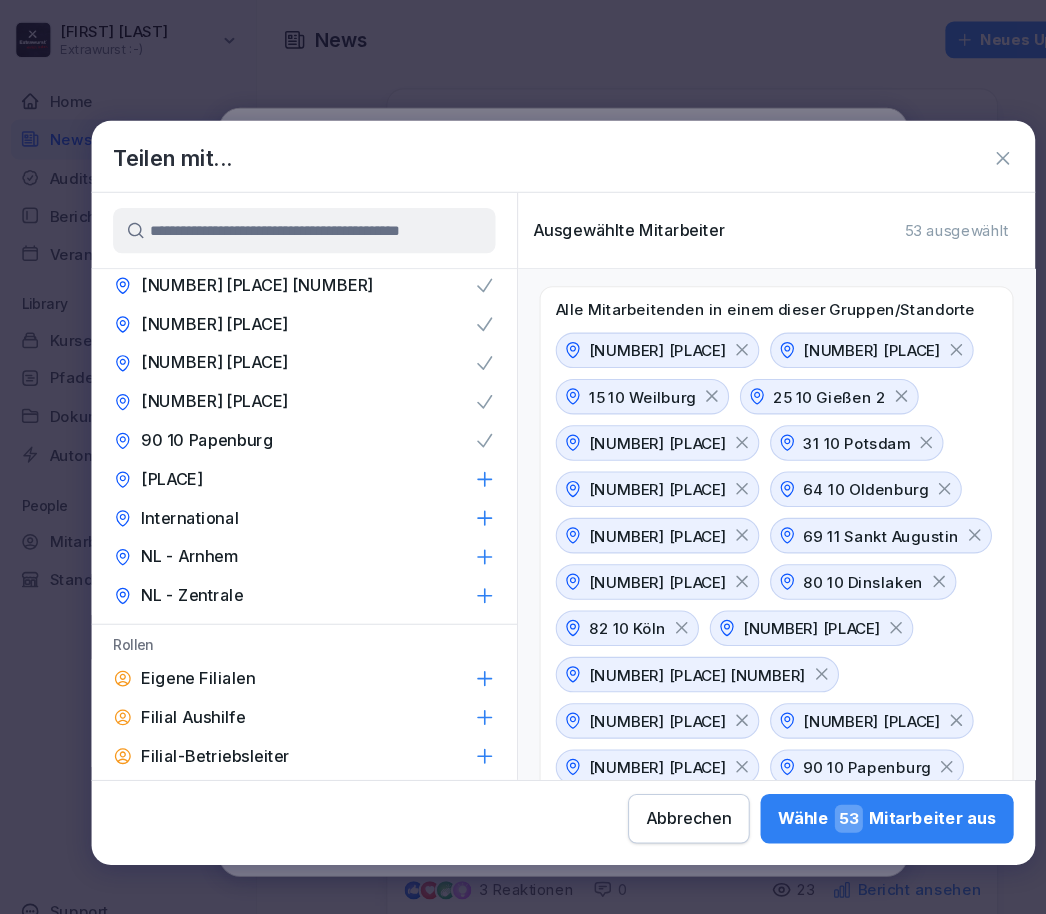 click 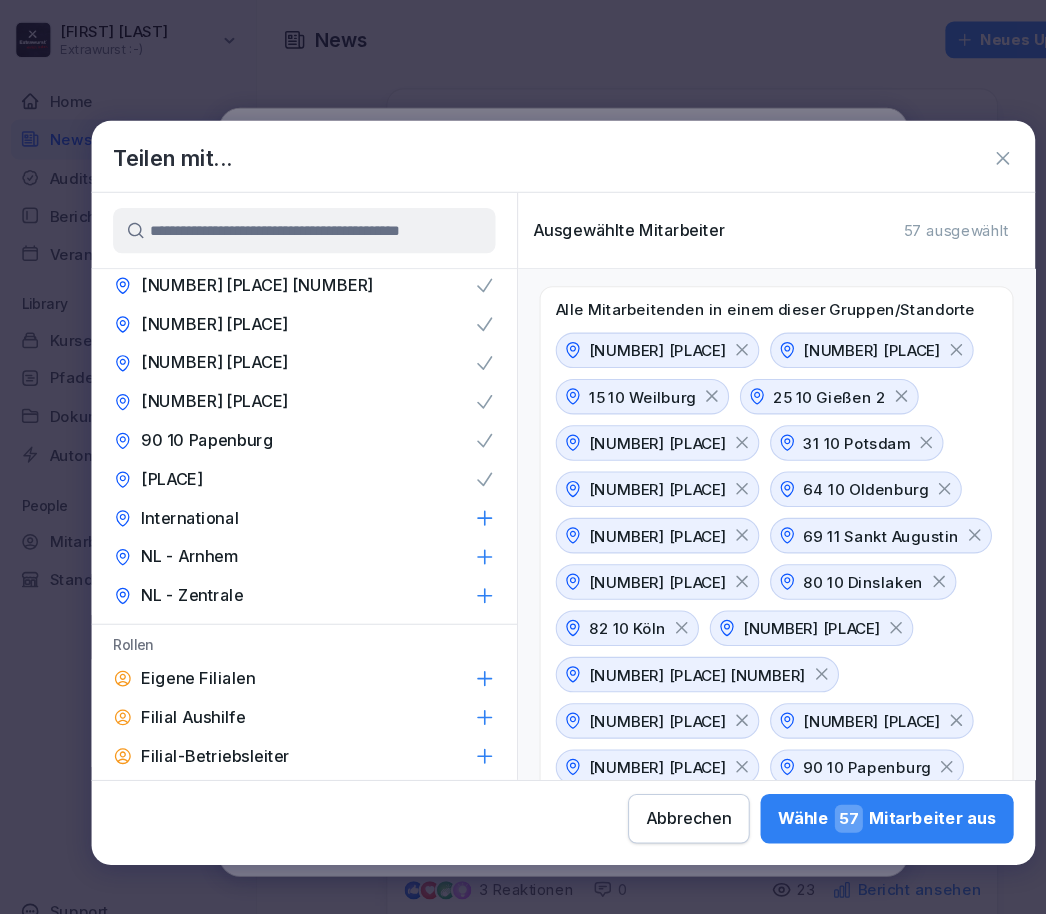 click 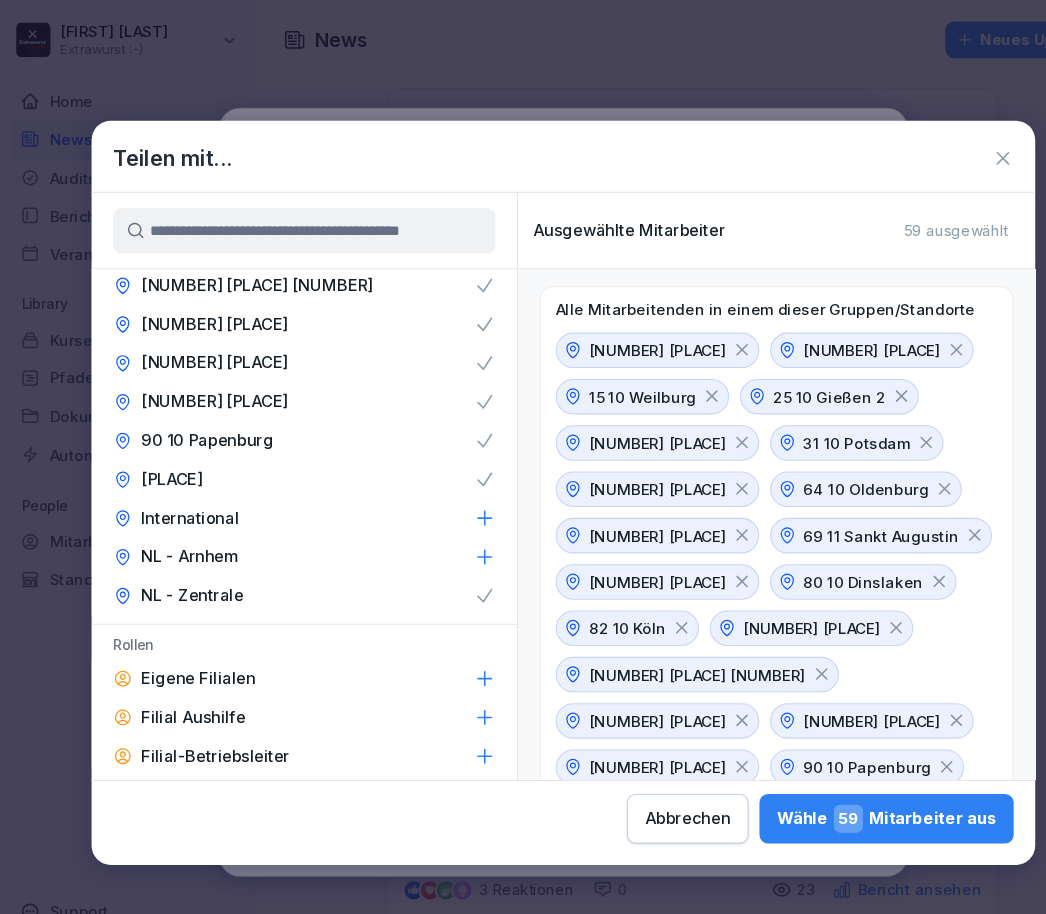 click on "NL - Arnhem" at bounding box center (282, 517) 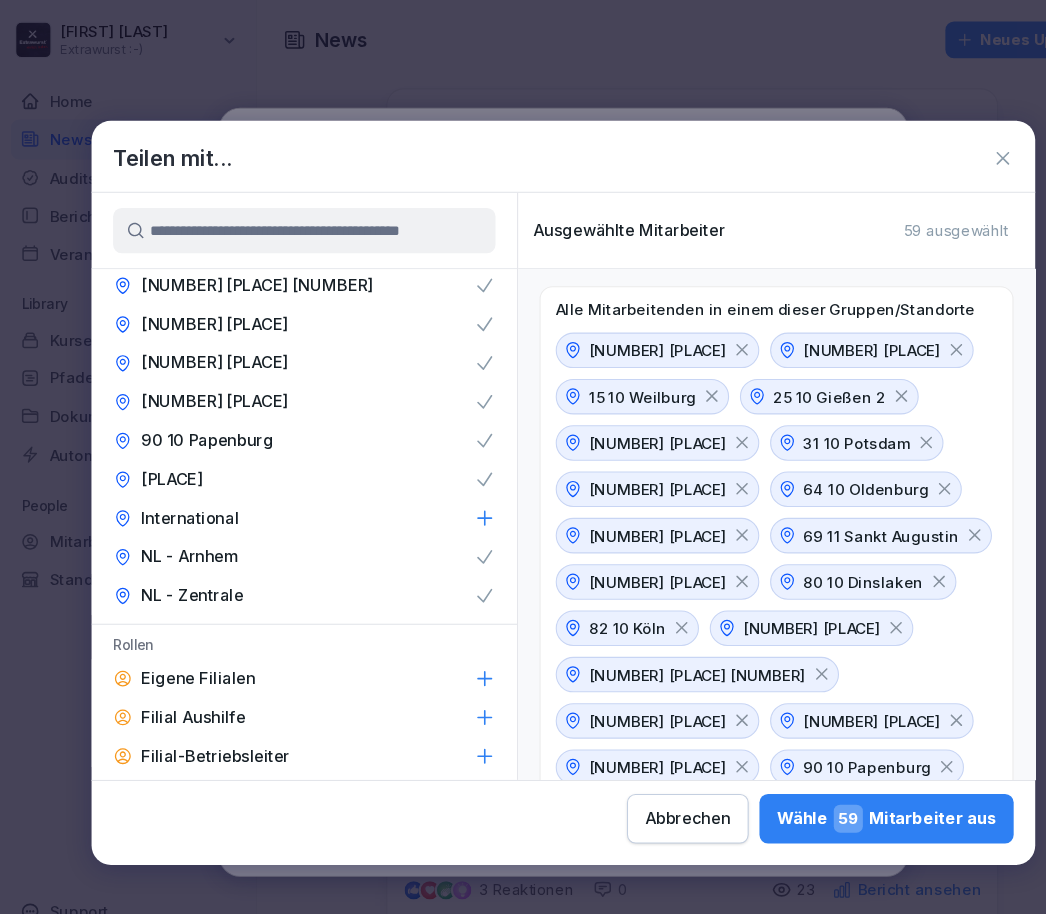 click on "International" at bounding box center [282, 481] 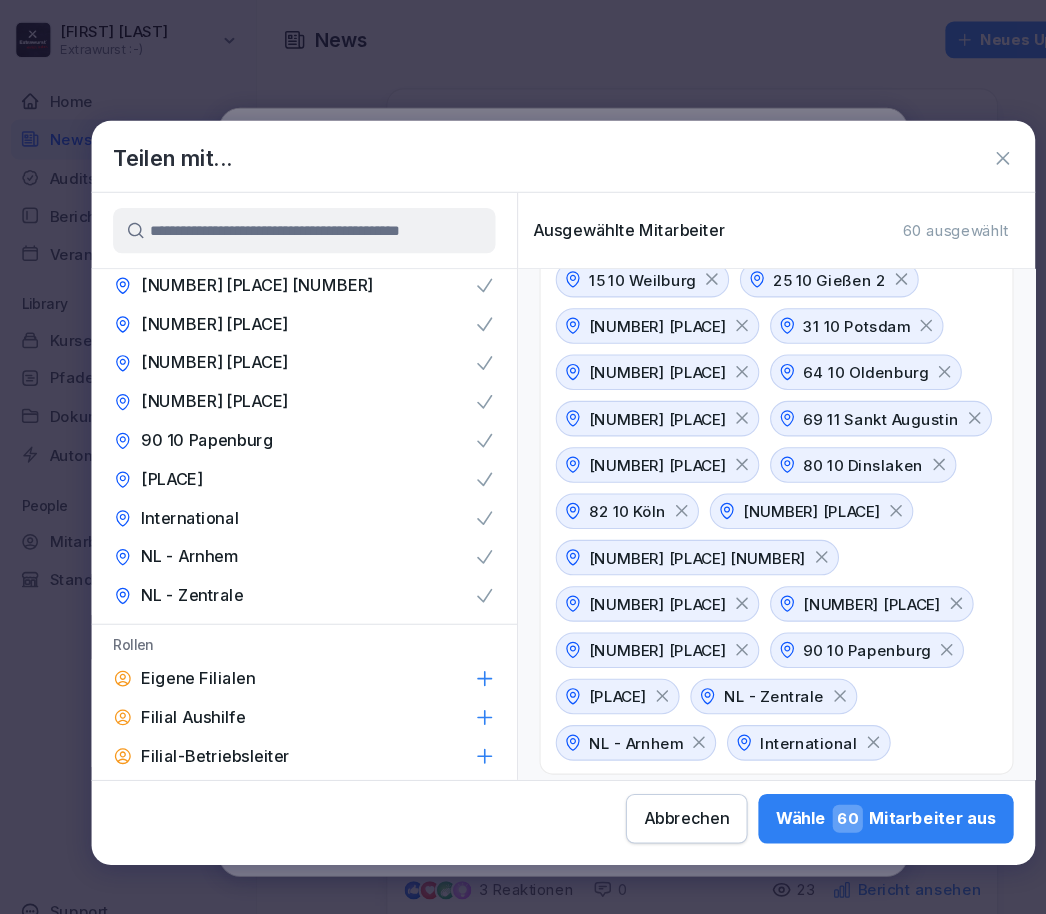 scroll, scrollTop: 108, scrollLeft: 0, axis: vertical 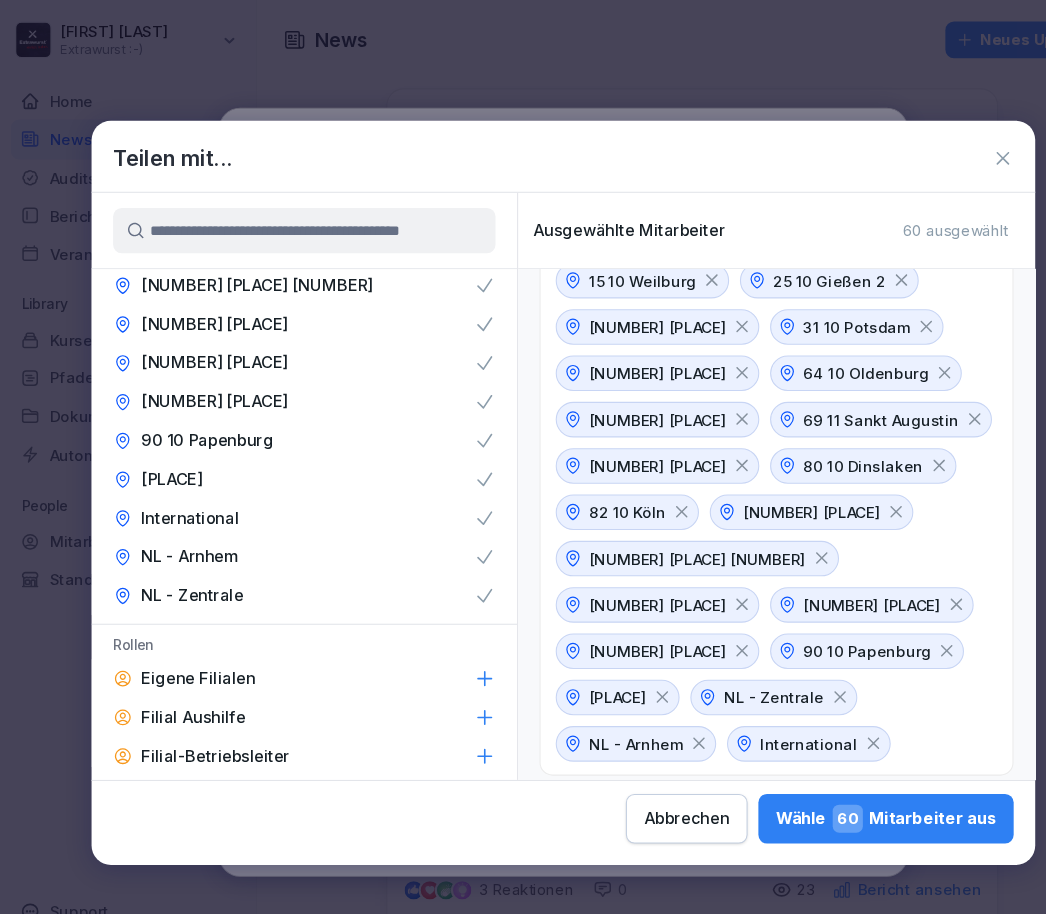 click on "[PLACE]" at bounding box center (573, 647) 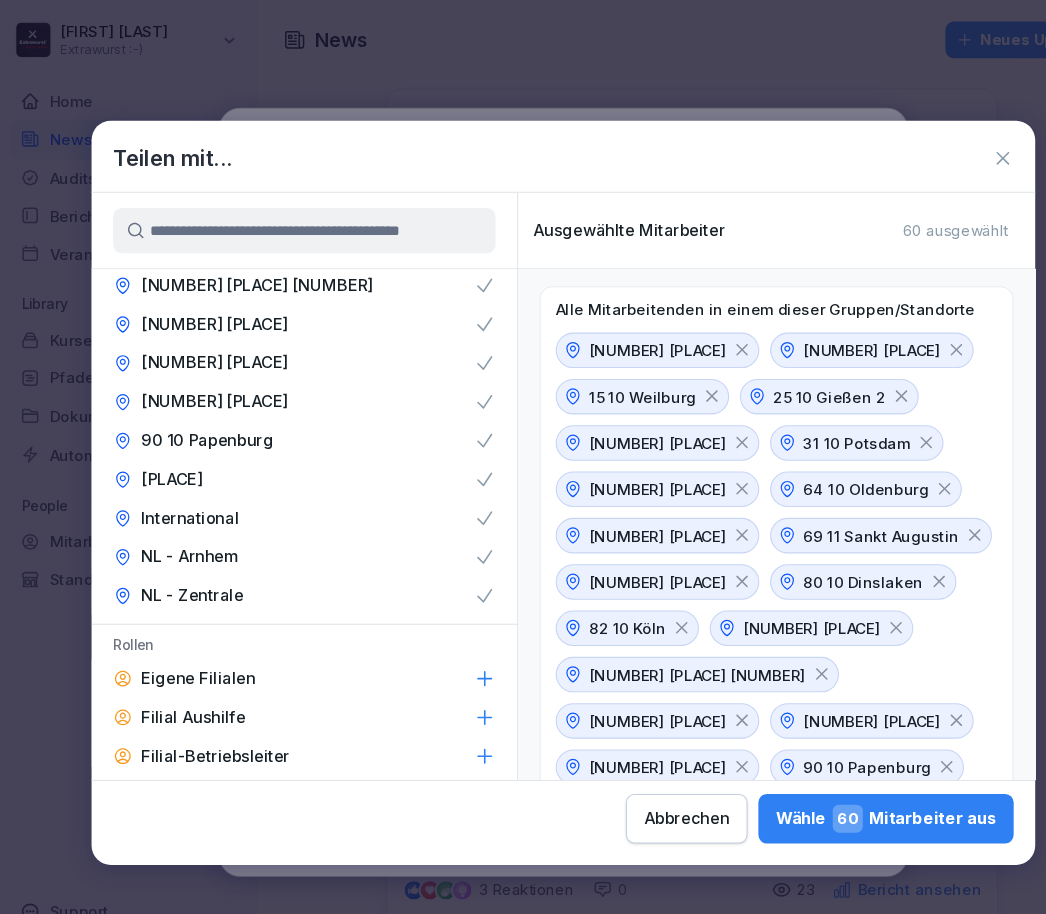 scroll, scrollTop: 0, scrollLeft: 0, axis: both 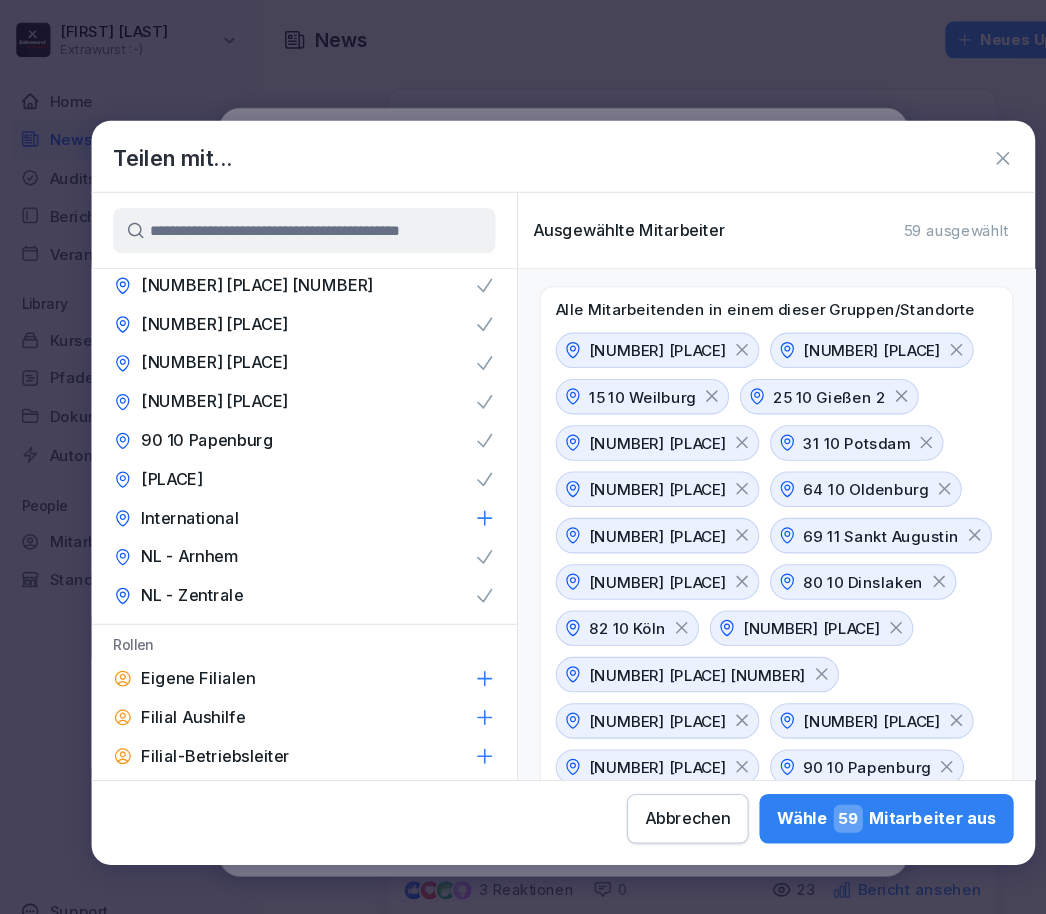 click 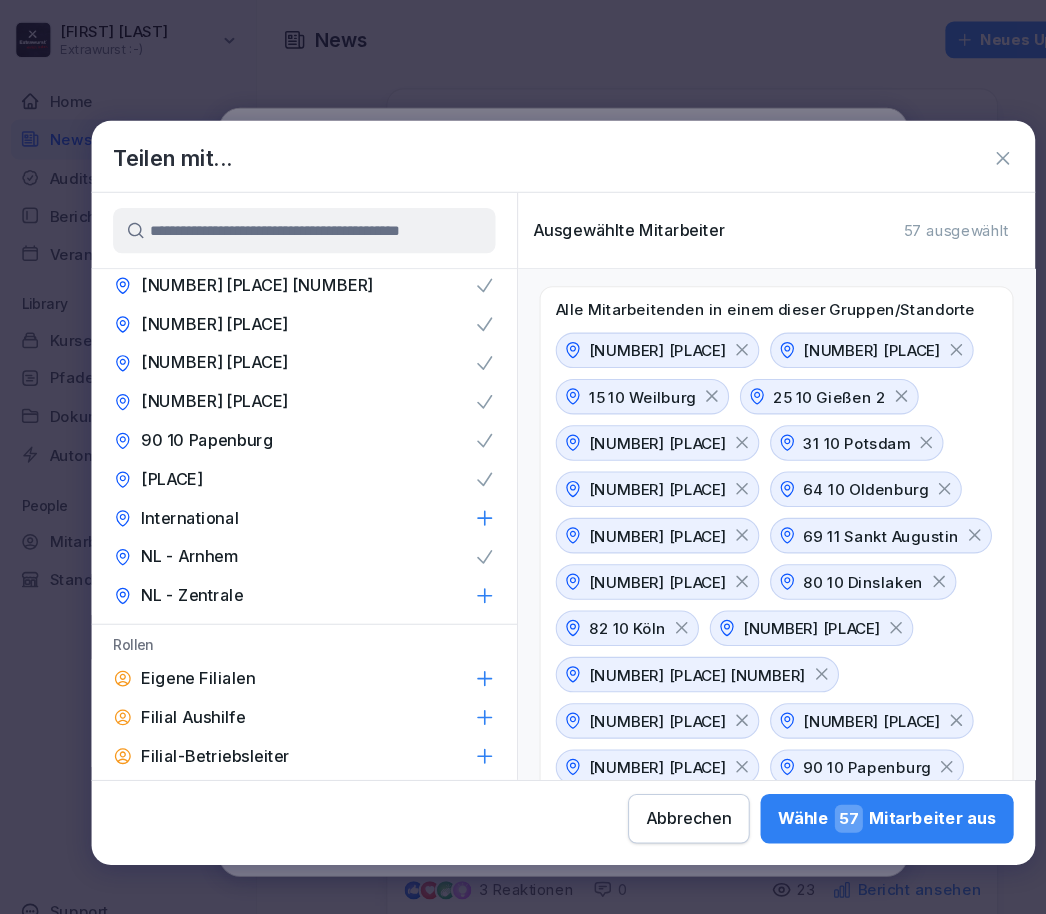 click 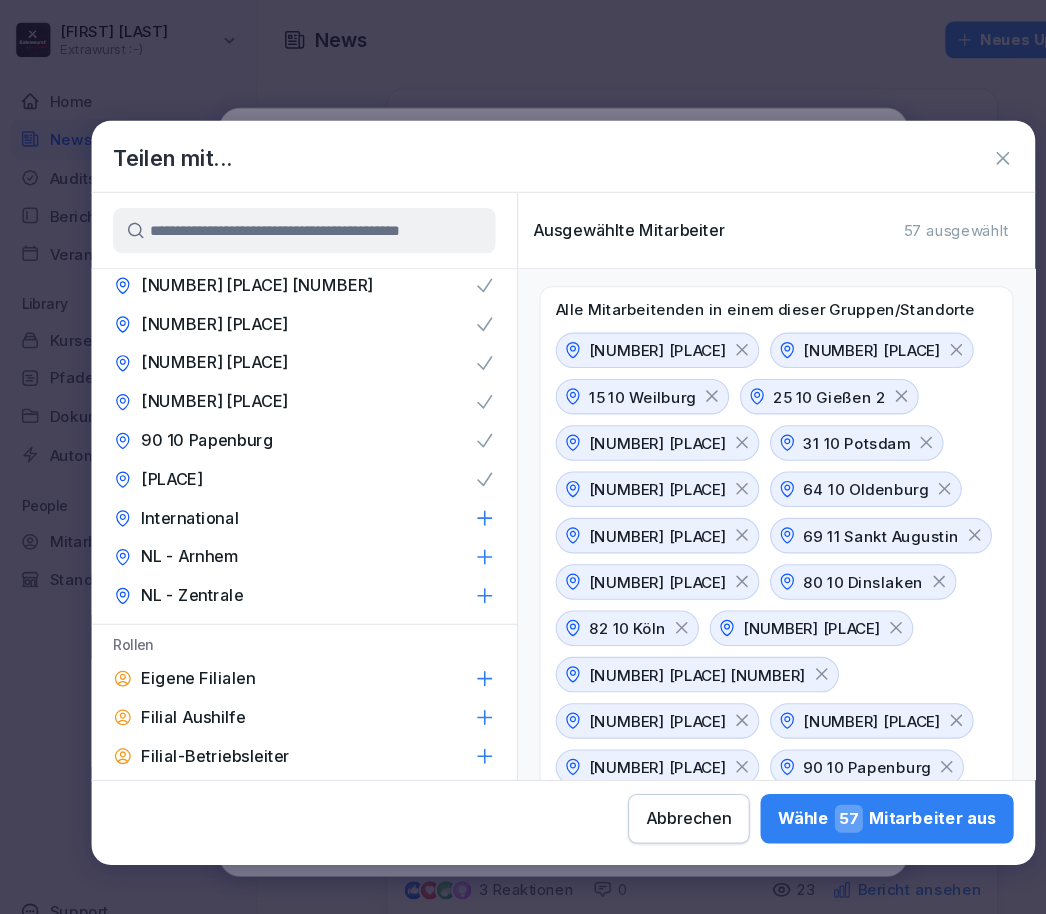 click 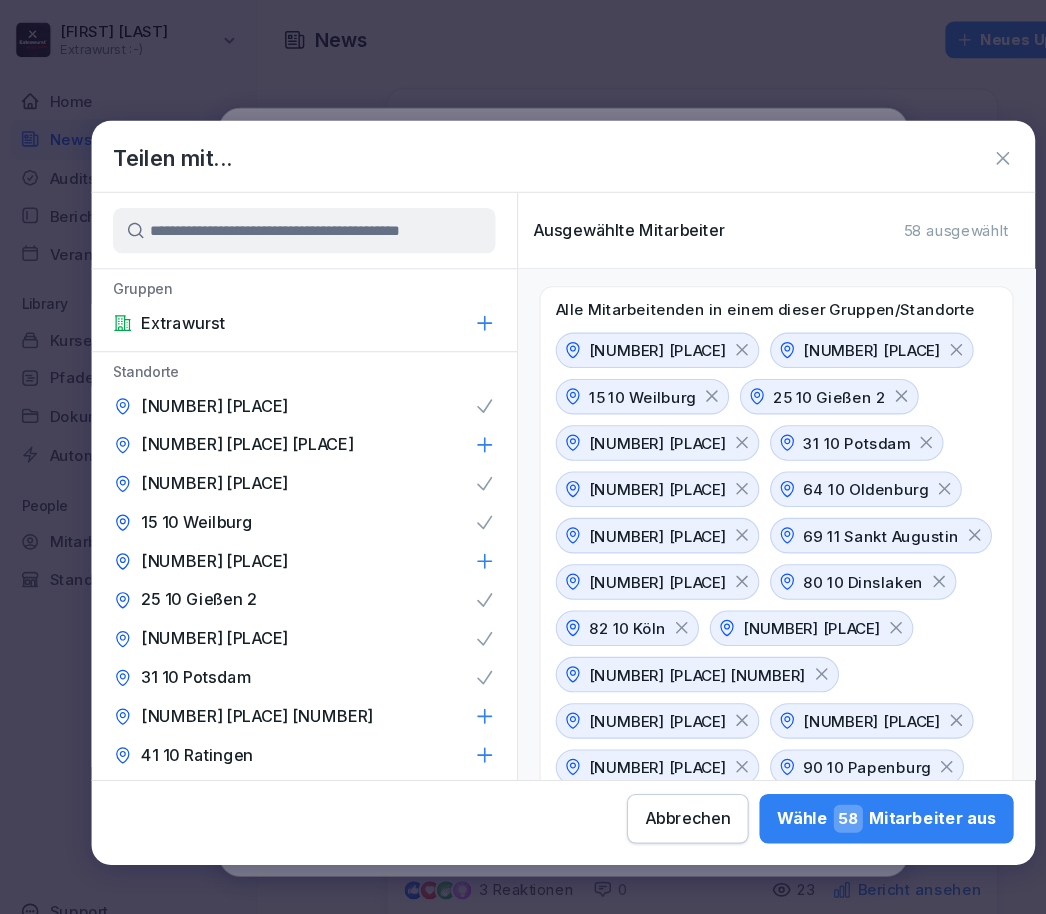 scroll, scrollTop: 0, scrollLeft: 0, axis: both 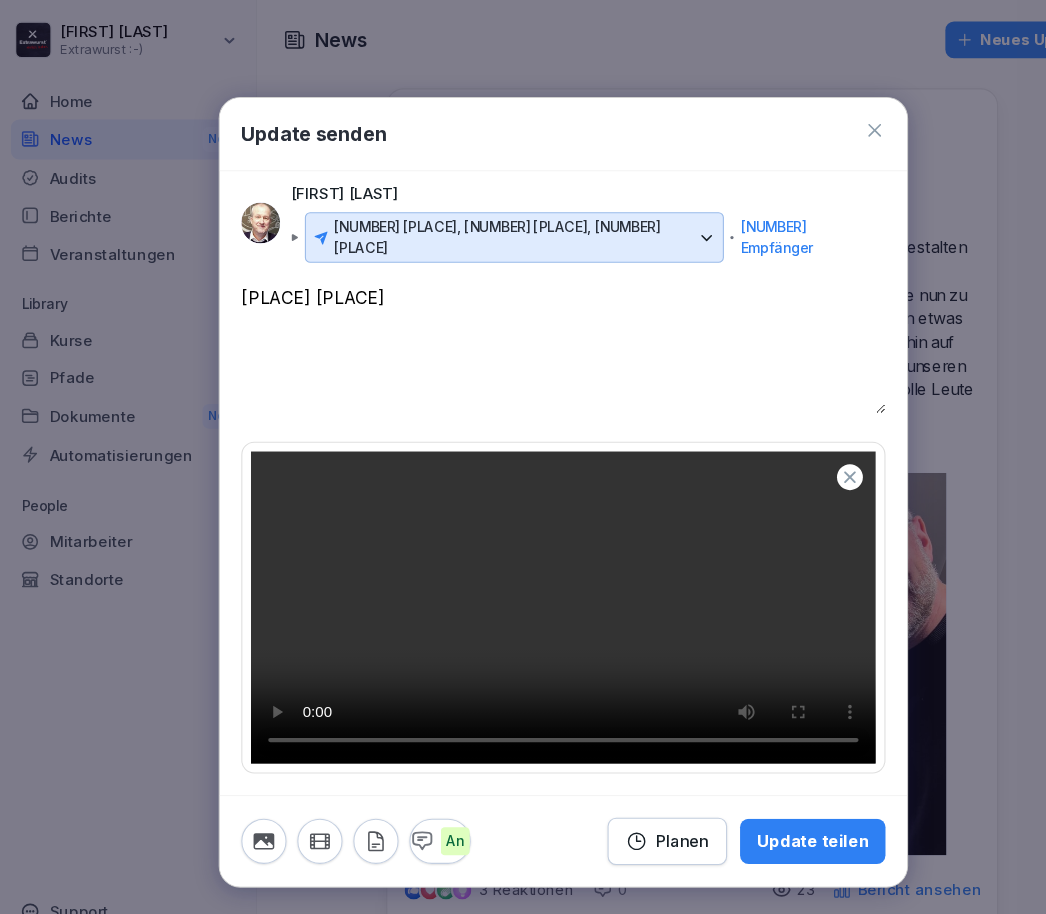click on "Update teilen" at bounding box center [754, 781] 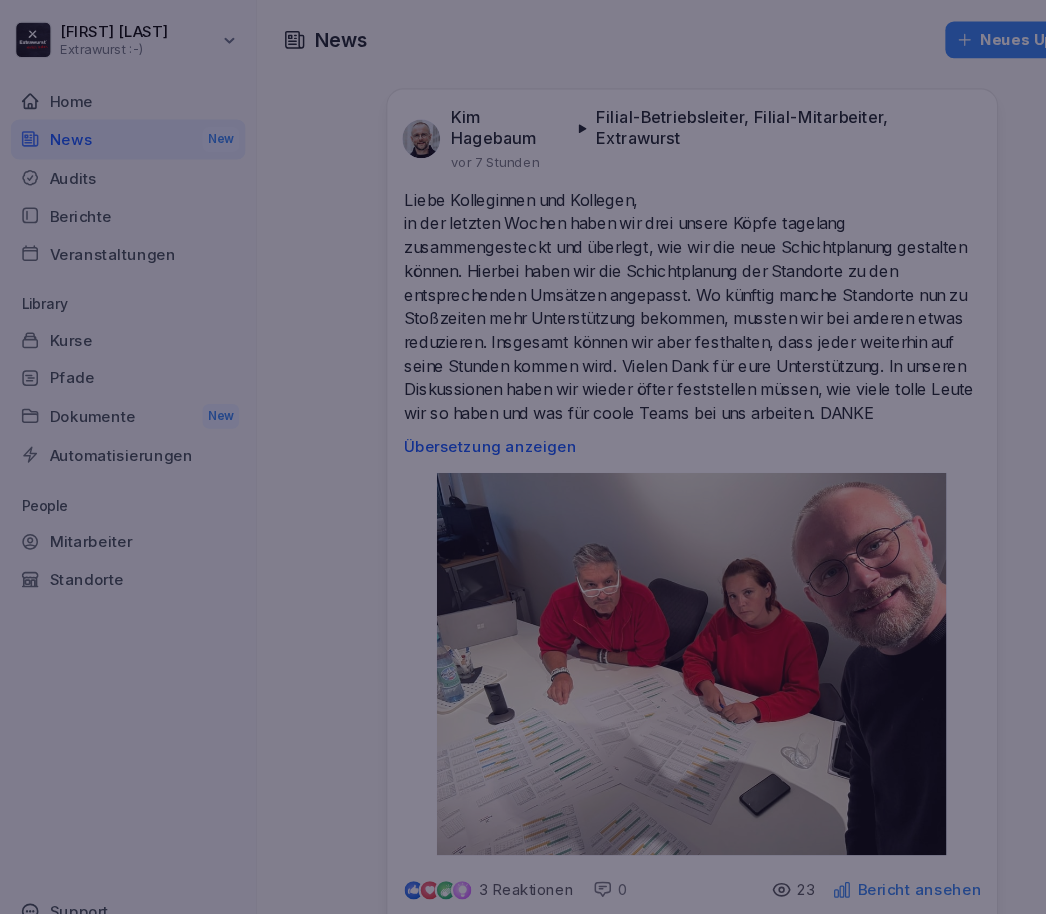 scroll, scrollTop: 572, scrollLeft: 0, axis: vertical 